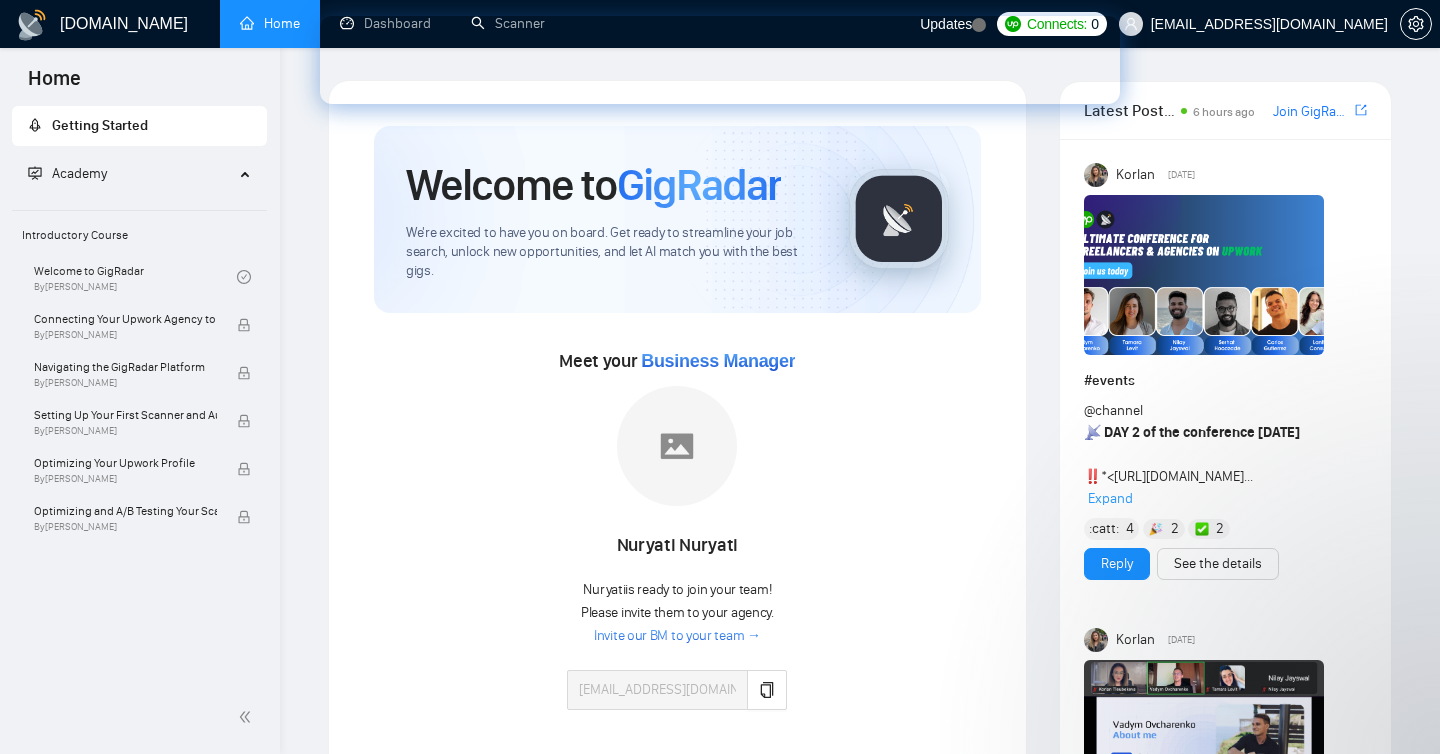 scroll, scrollTop: 0, scrollLeft: 0, axis: both 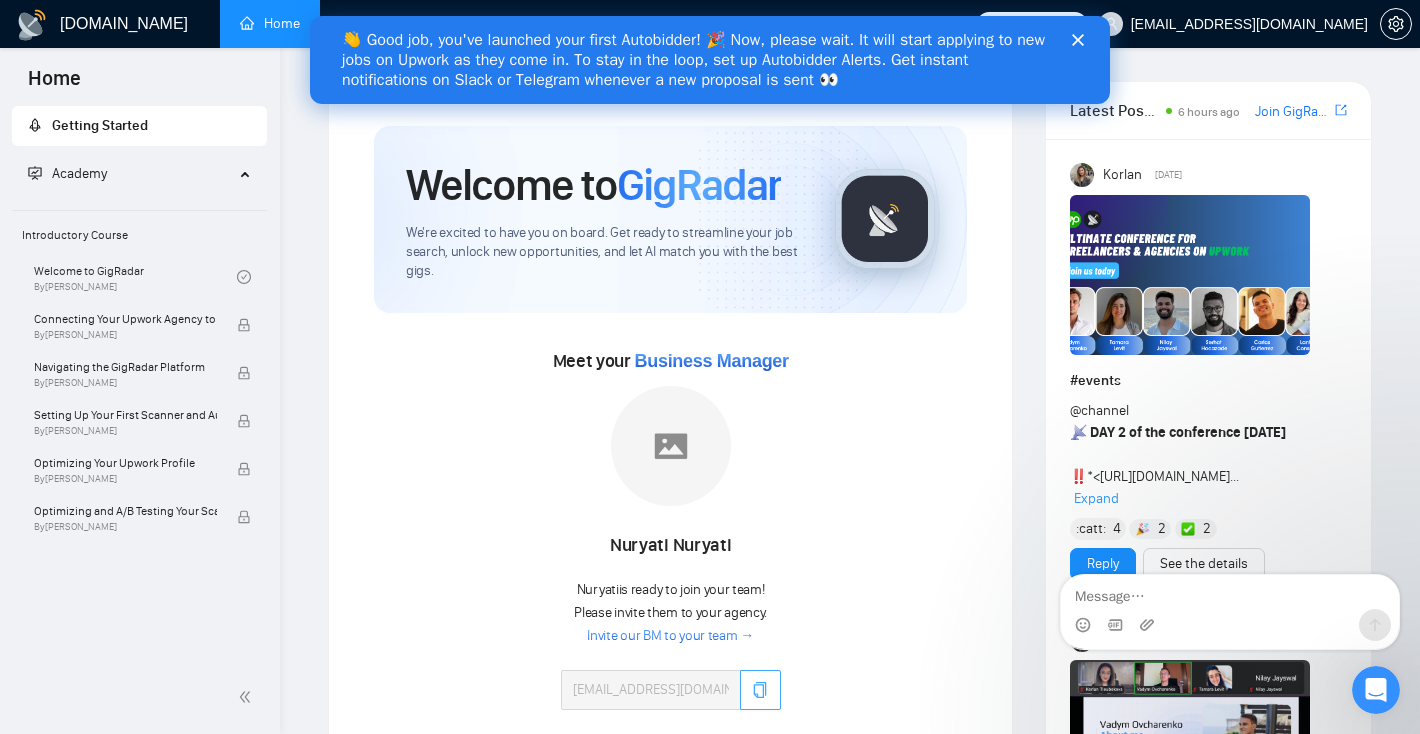 type 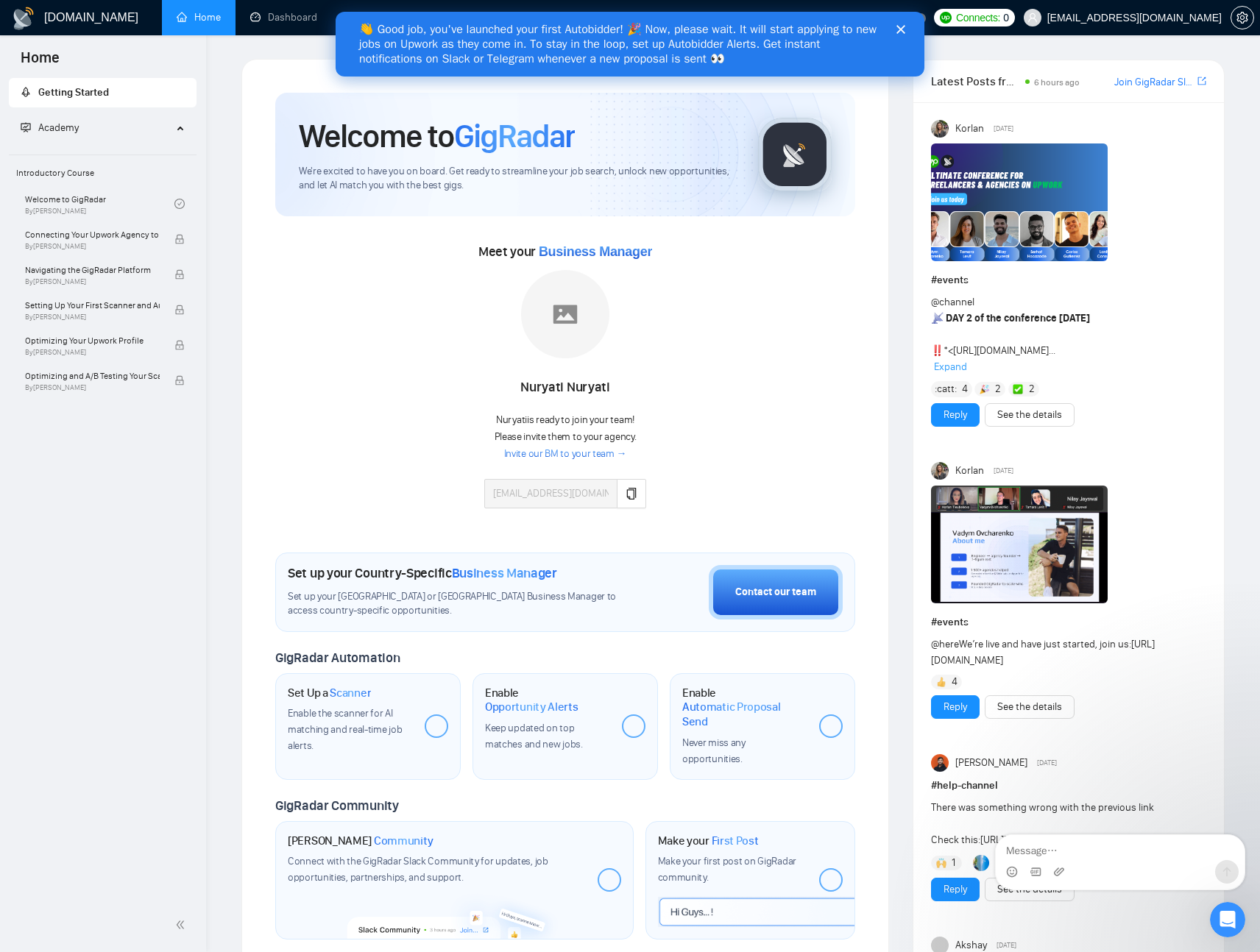 click on "👋 Good job, you've launched your first Autobidder! 🎉 Now, please wait. It will start applying to new jobs on Upwork as they come in. To stay in the loop, set up Autobidder Alerts. Get instant notifications on Slack or Telegram whenever a new proposal is sent 👀" at bounding box center (624, 44) 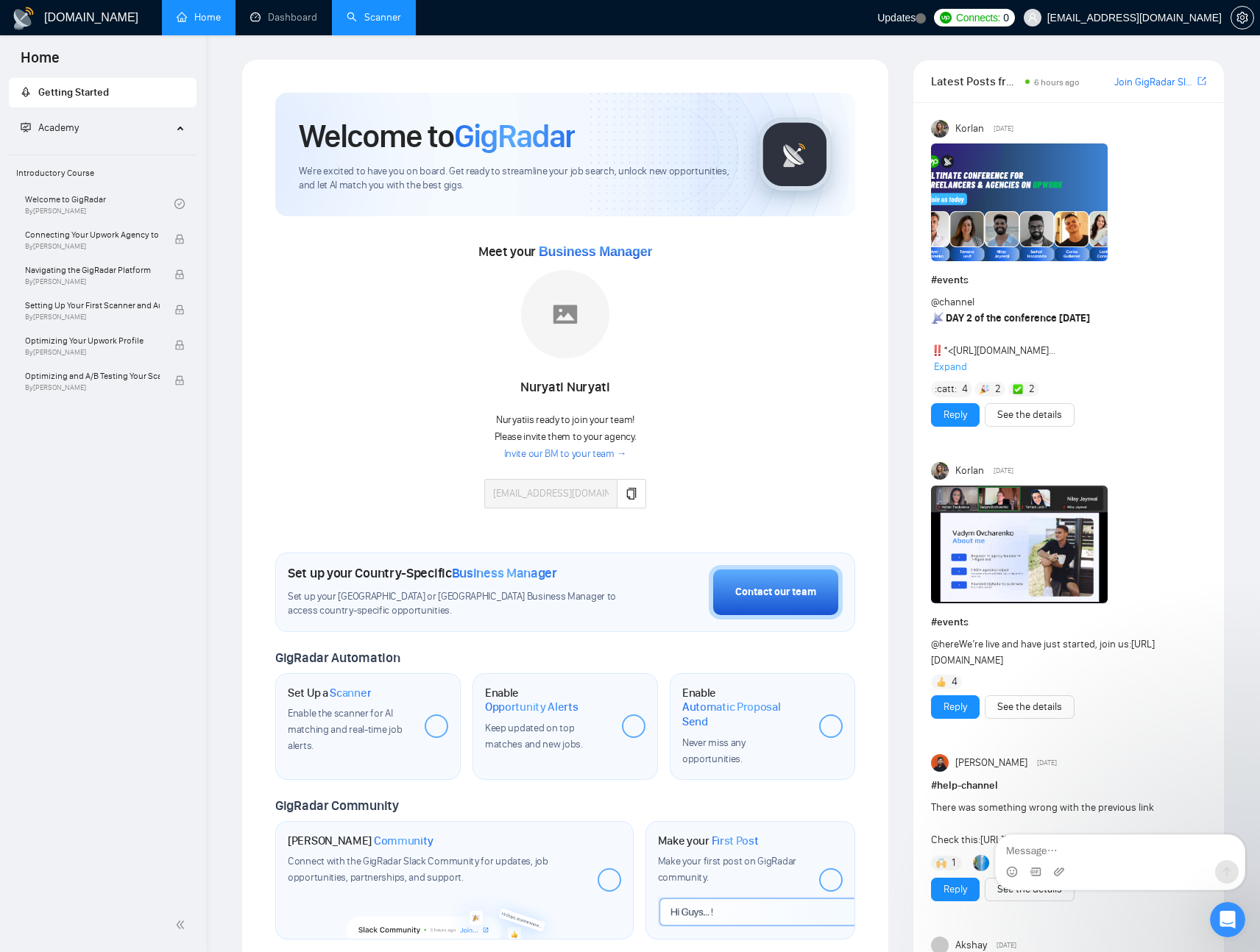 click on "Scanner" at bounding box center [374, 17] 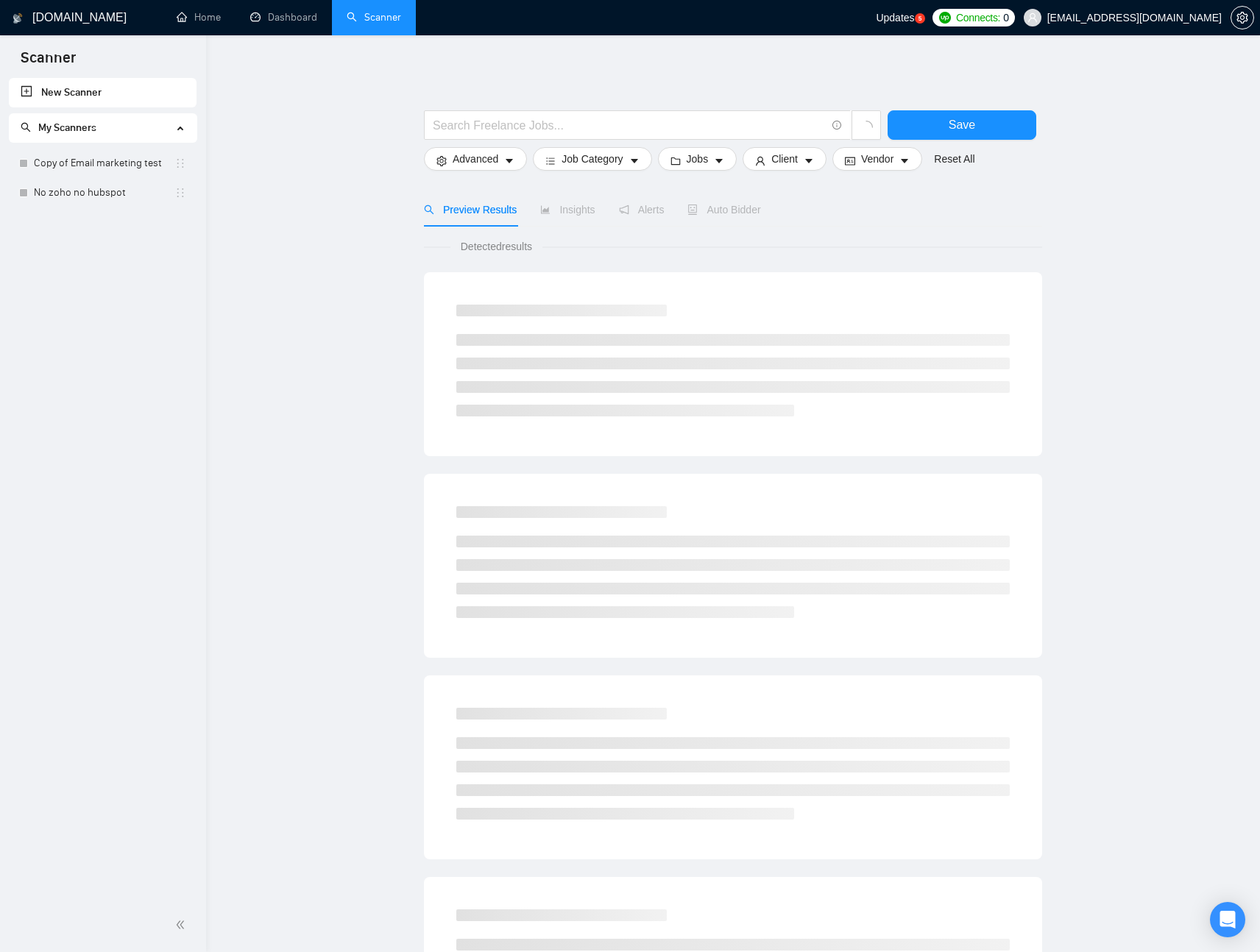 scroll, scrollTop: 0, scrollLeft: 0, axis: both 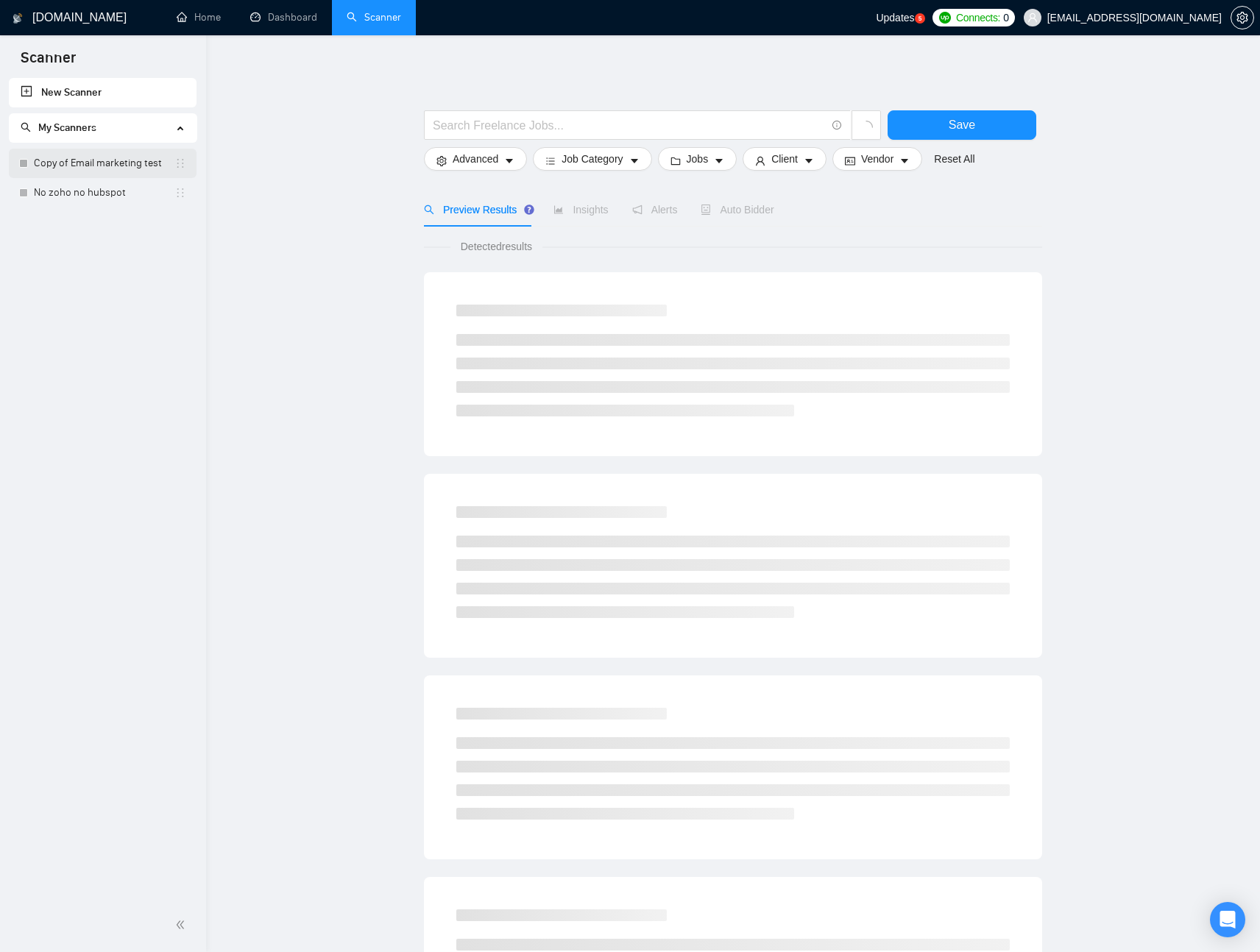 click on "Copy of Email marketing test" at bounding box center (104, 163) 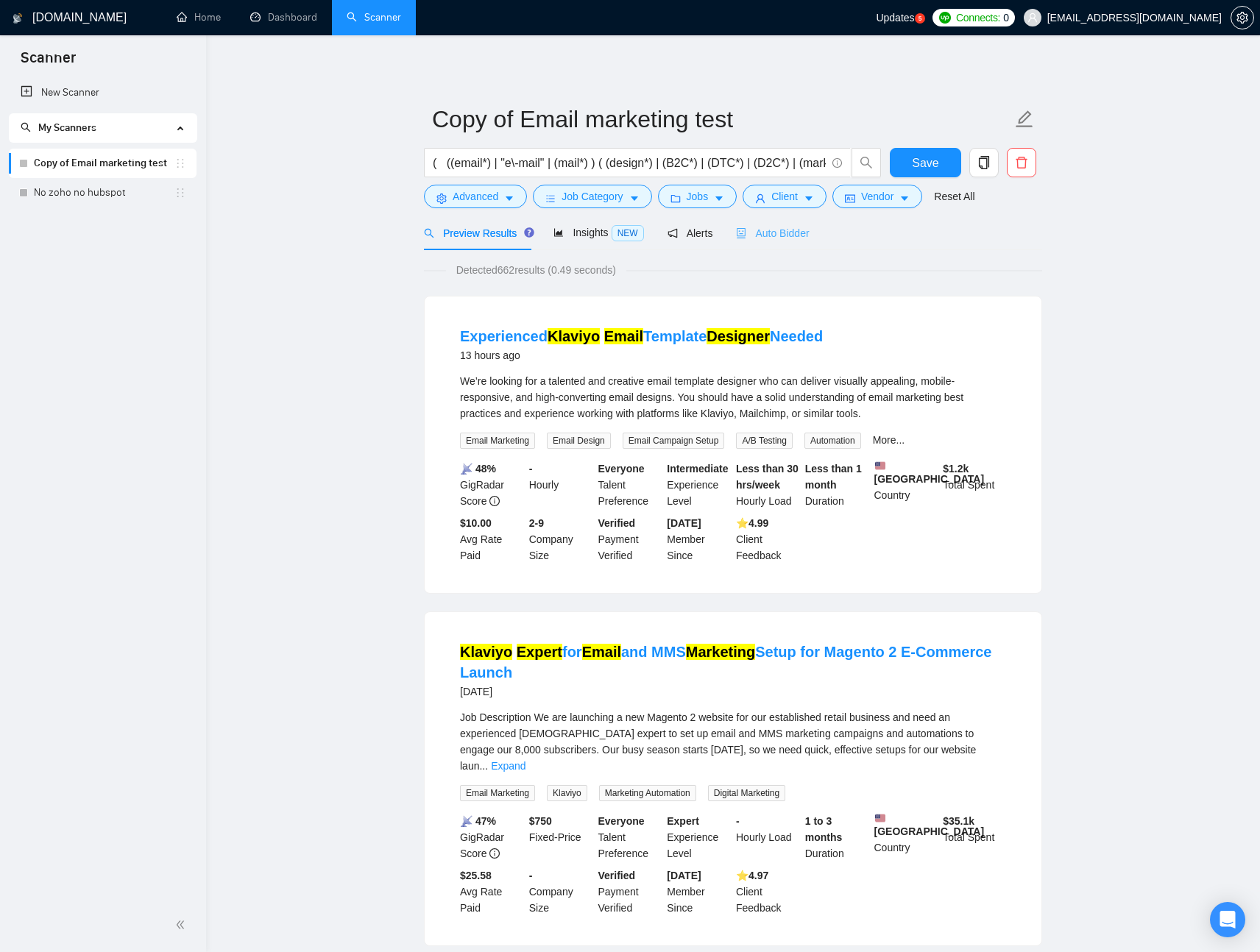 click on "Auto Bidder" at bounding box center [772, 232] 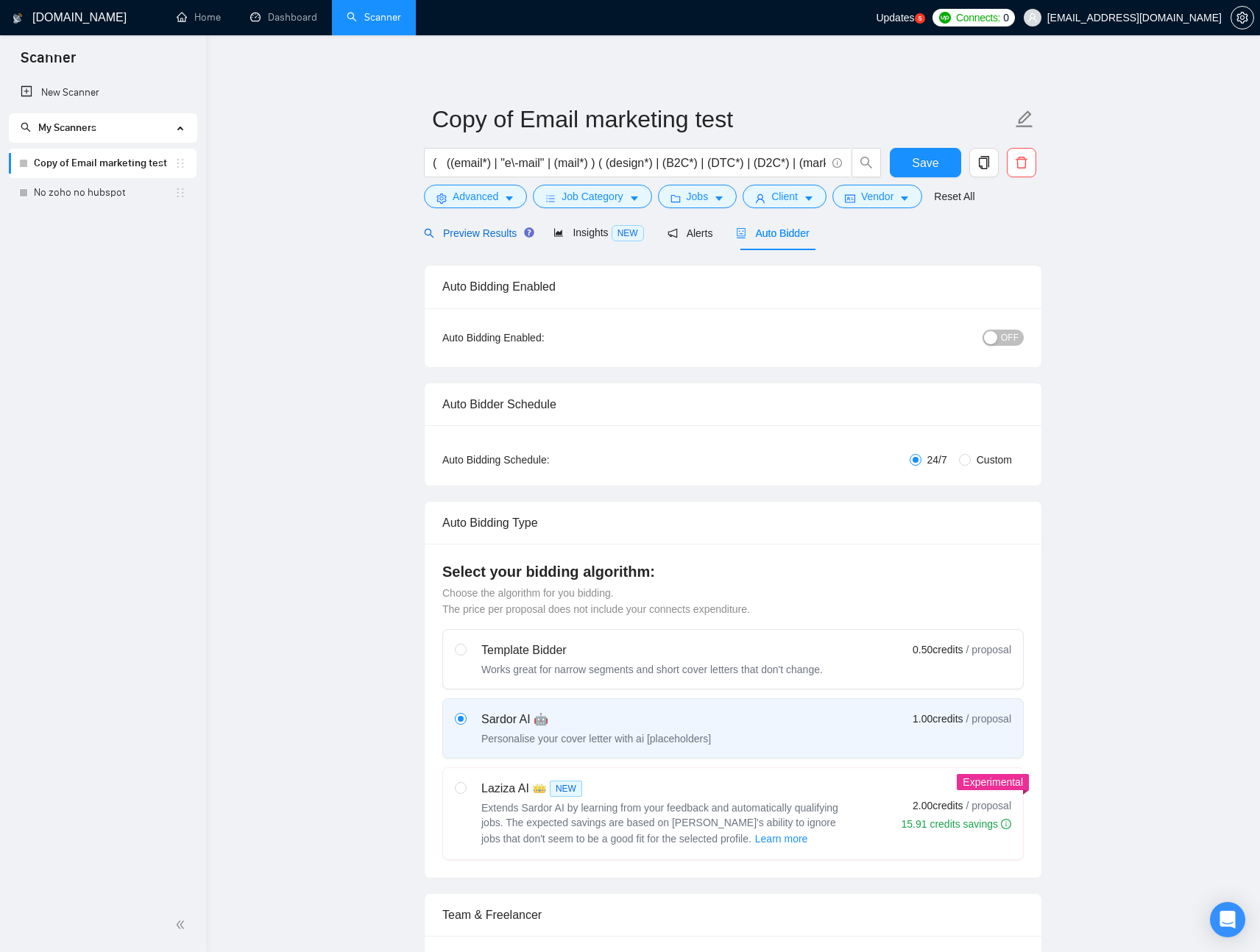 click on "Preview Results" at bounding box center [477, 233] 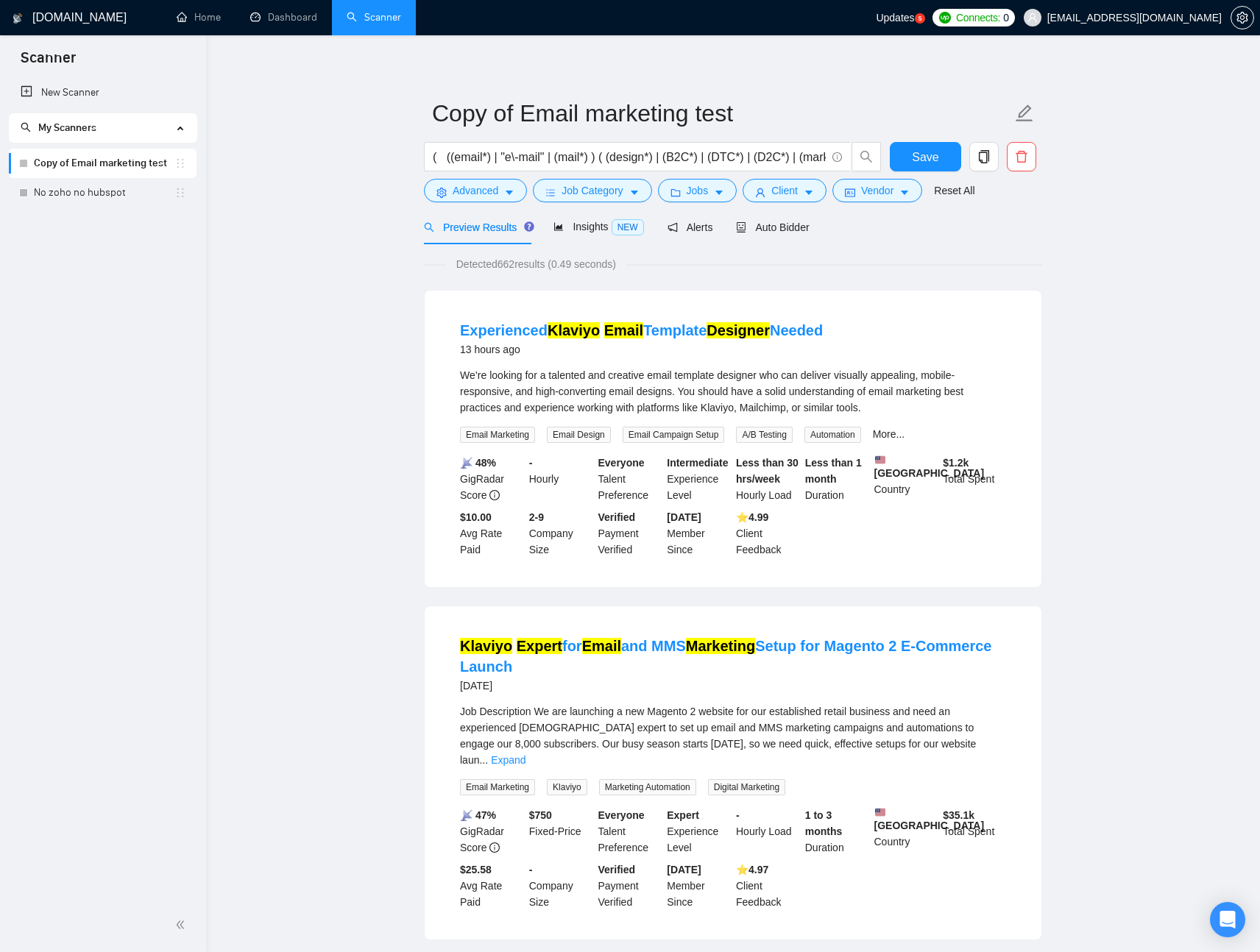 scroll, scrollTop: 0, scrollLeft: 0, axis: both 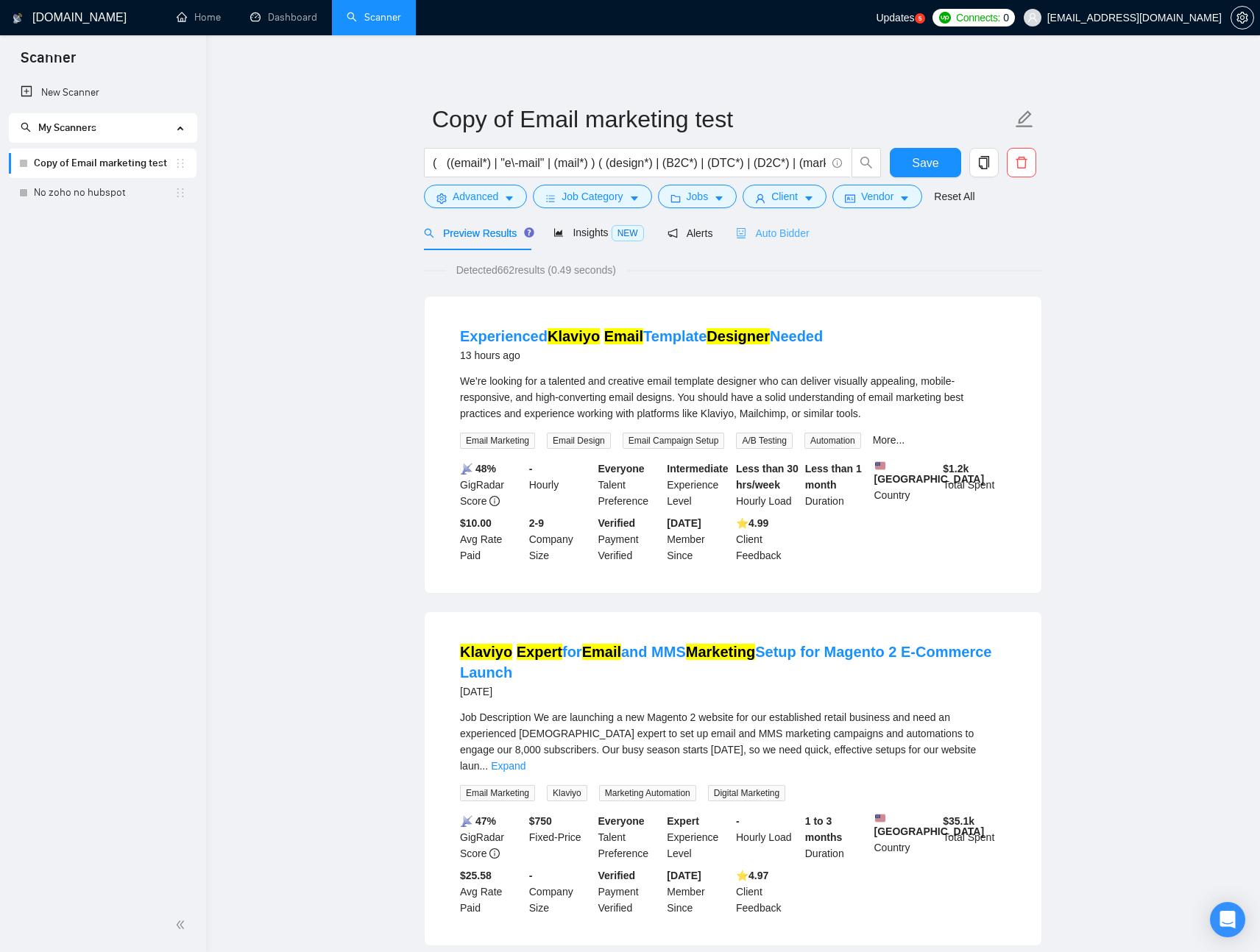 click on "Auto Bidder" at bounding box center (772, 232) 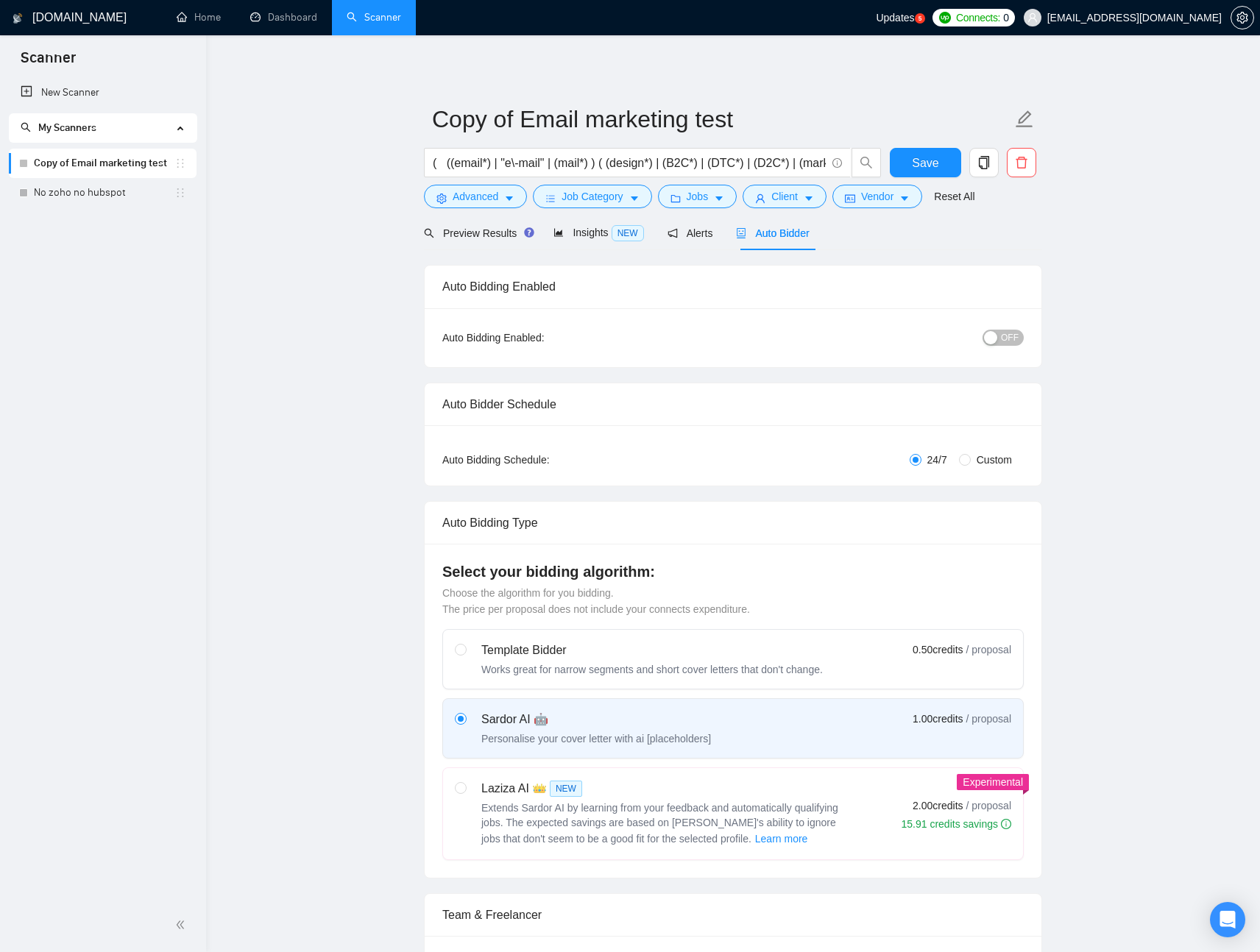 type 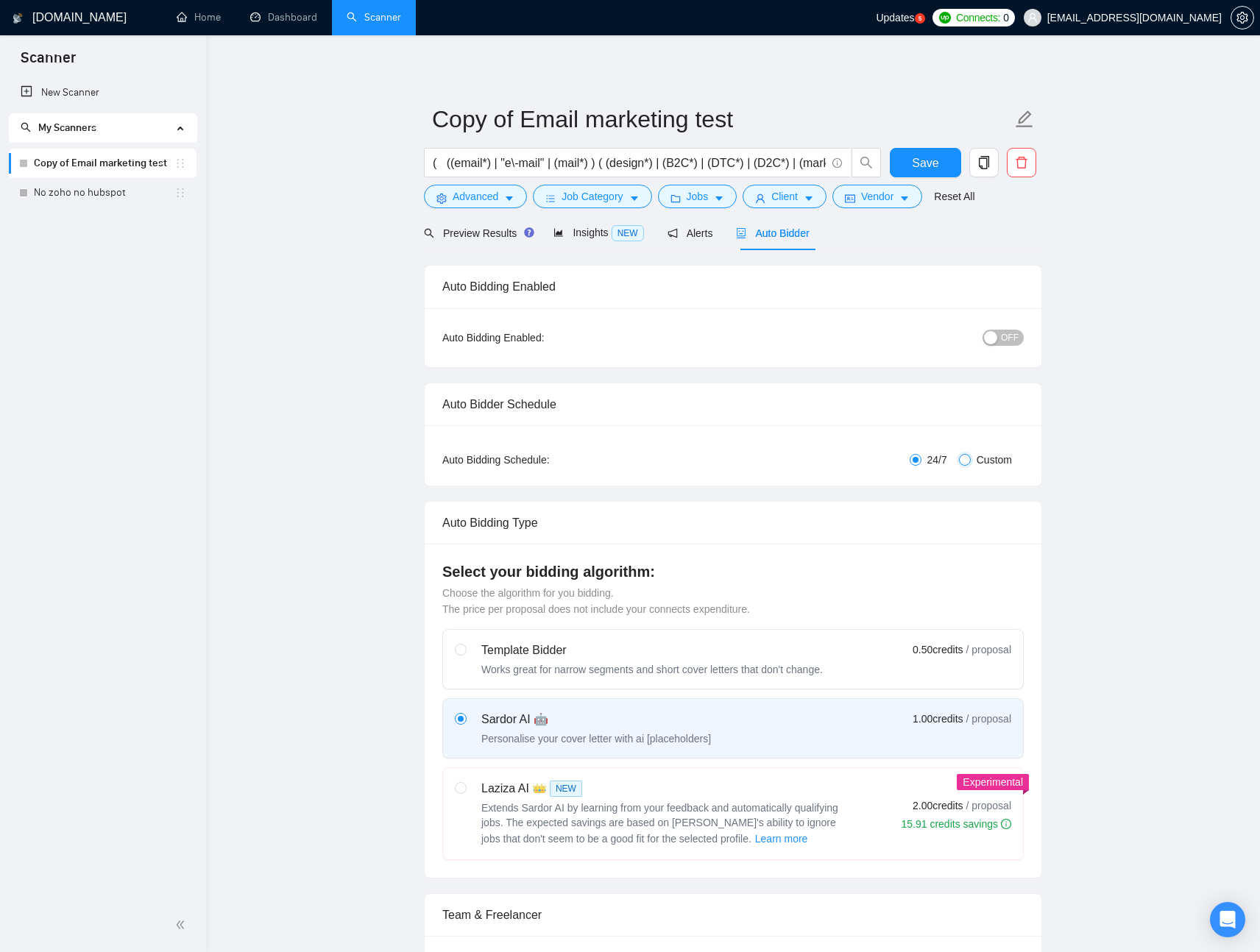 click on "Custom" at bounding box center (965, 460) 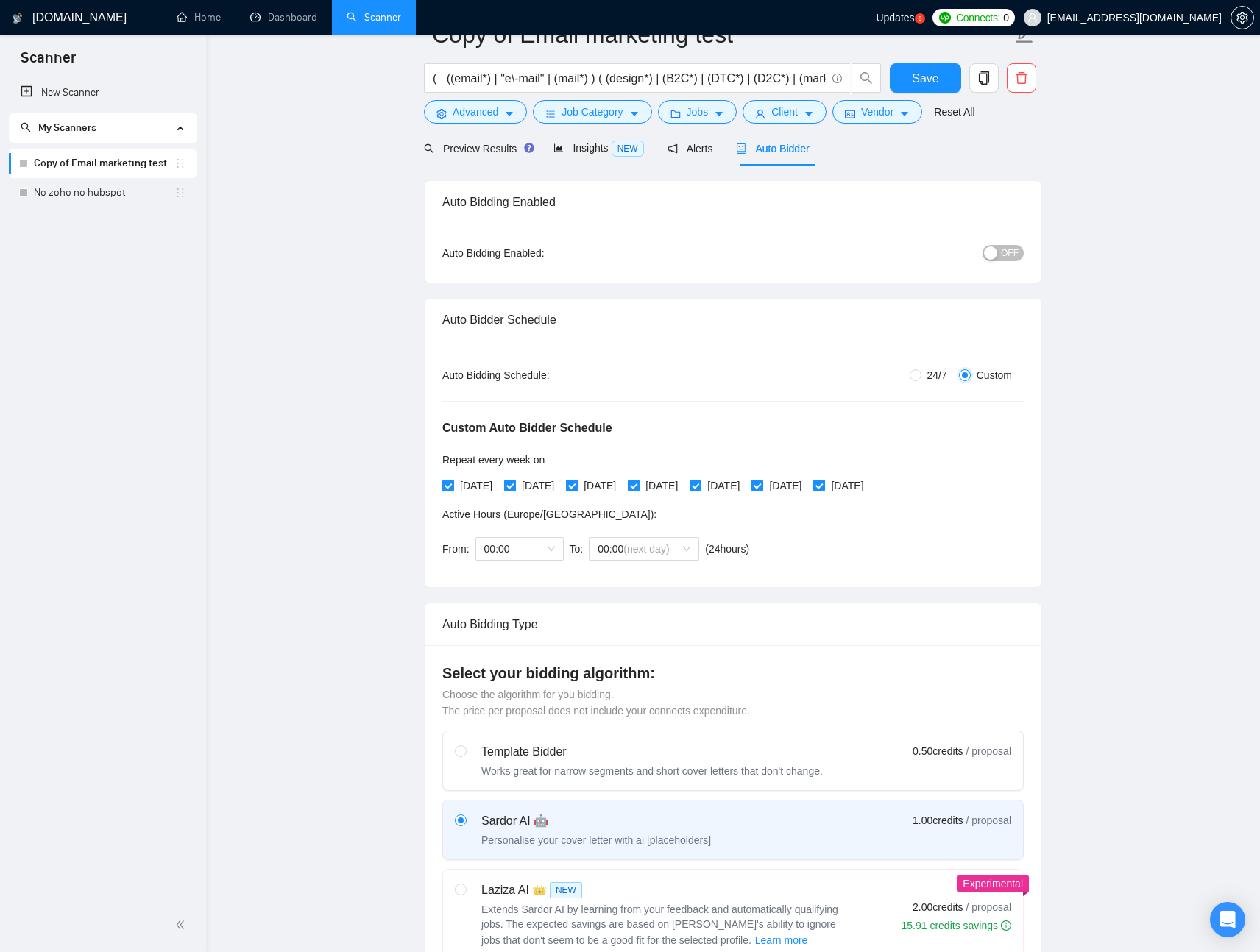 scroll, scrollTop: 0, scrollLeft: 0, axis: both 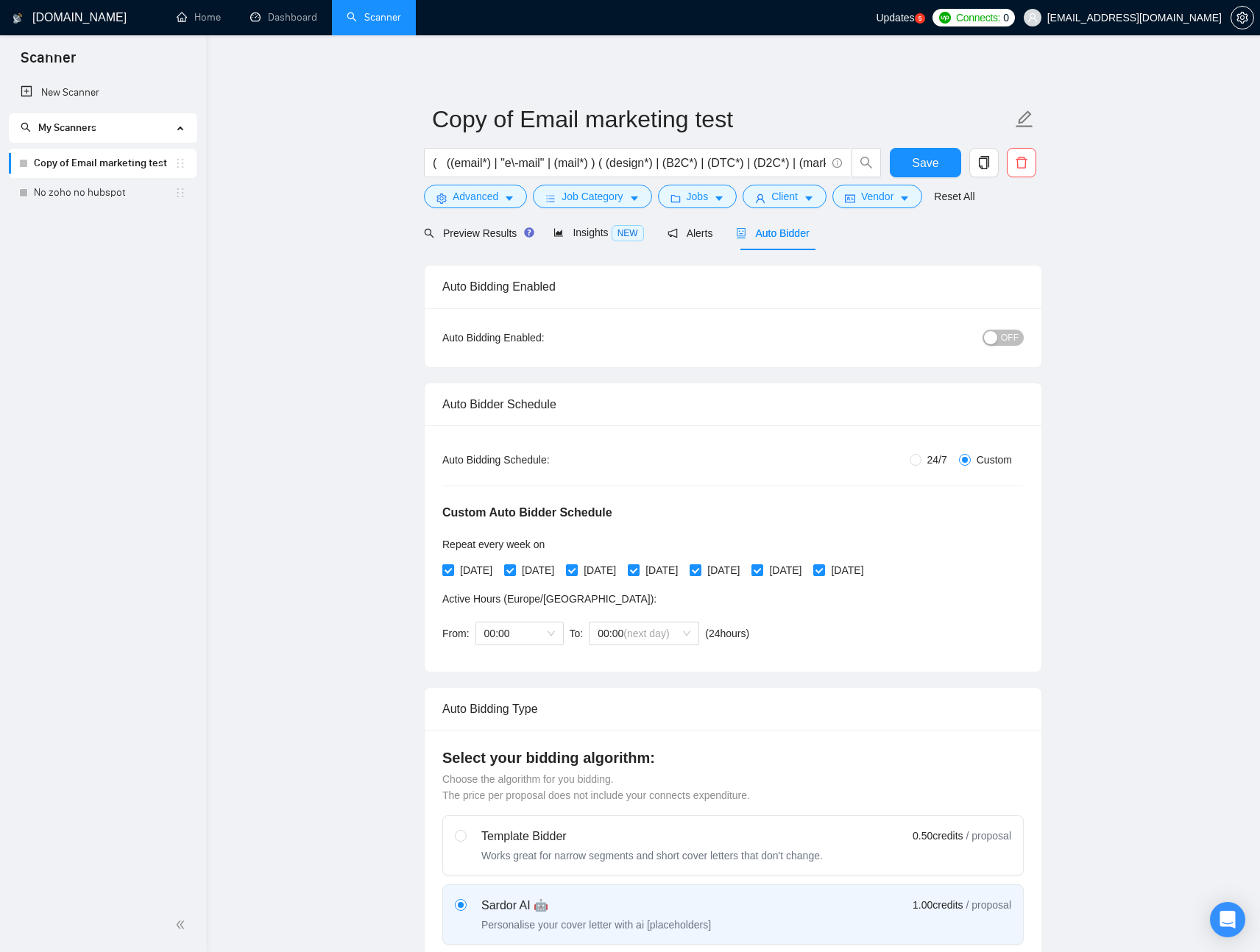 click on "24/7" at bounding box center (937, 460) 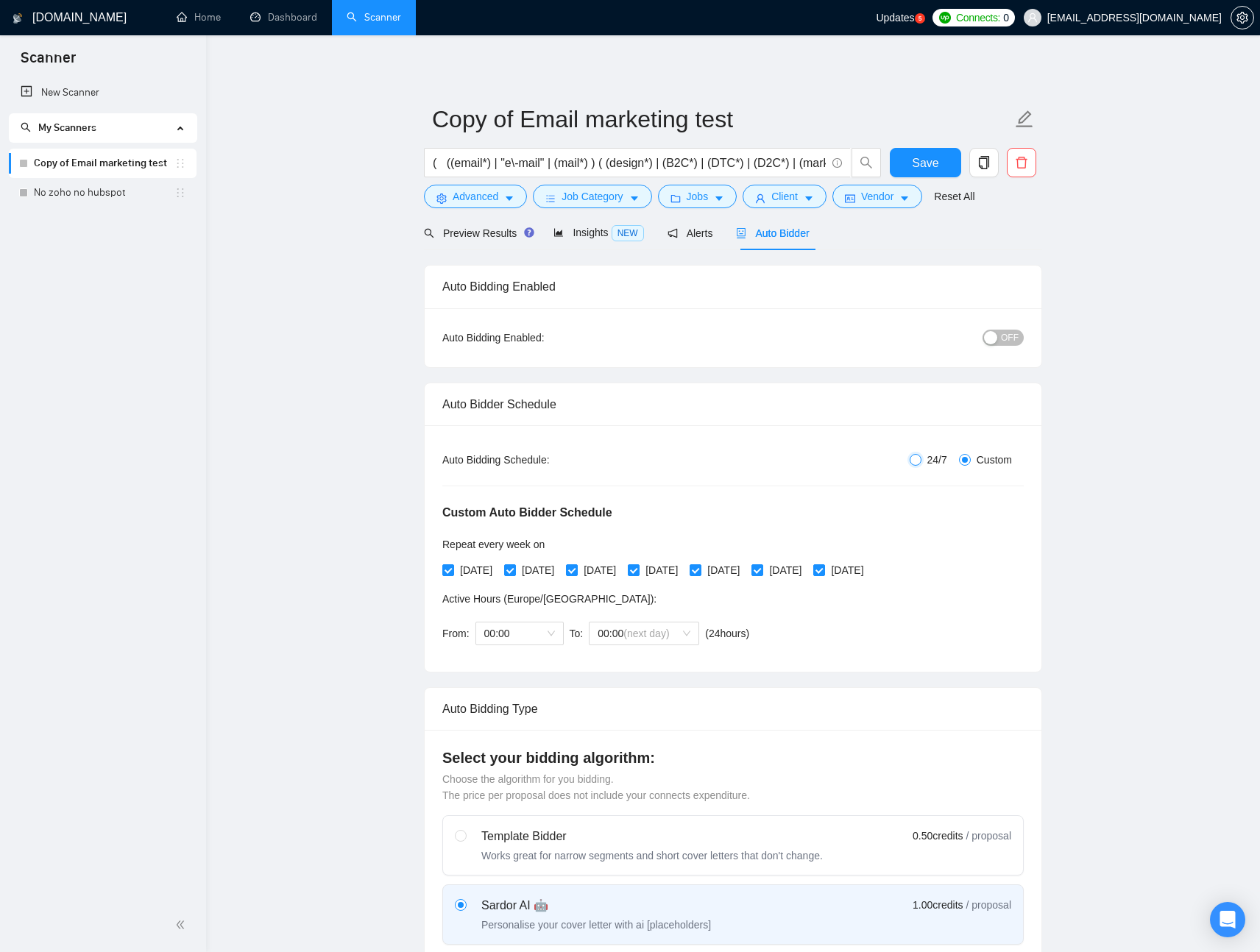 click on "24/7" at bounding box center [916, 460] 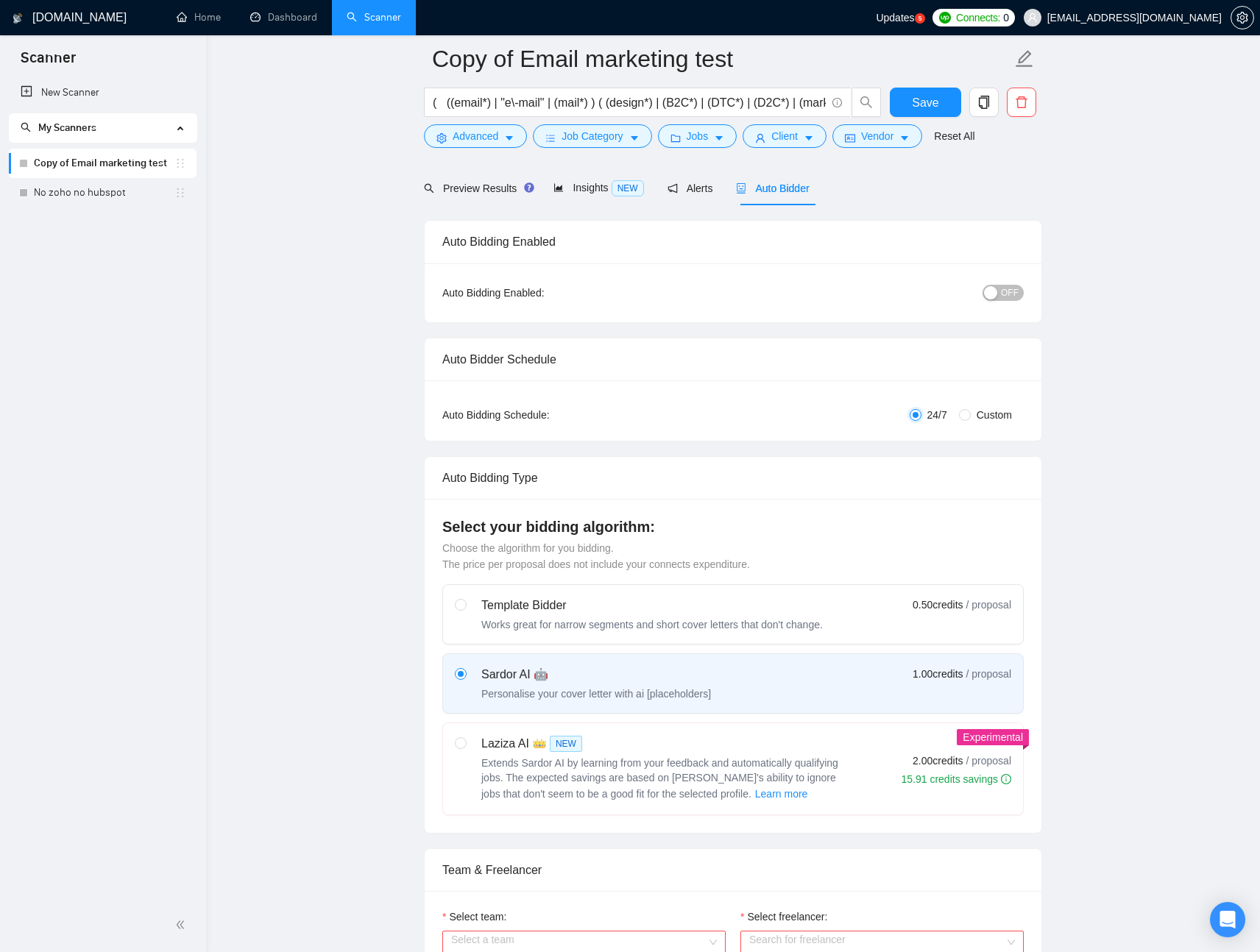 scroll, scrollTop: 90, scrollLeft: 0, axis: vertical 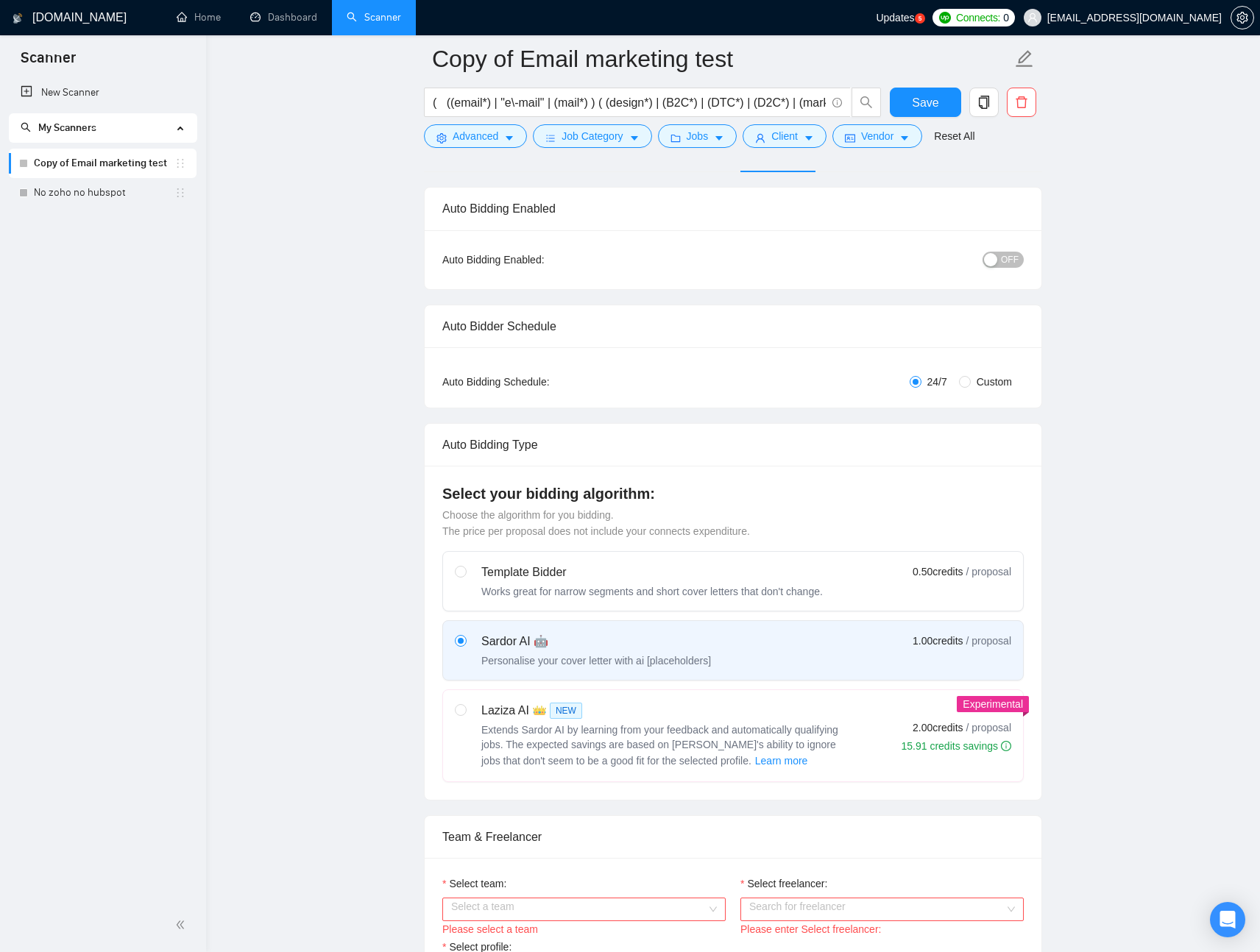 click on "Extends Sardor AI by learning from your feedback and automatically qualifying jobs. The expected savings are based on [PERSON_NAME]'s ability to ignore jobs that don't seem to be a good fit for the selected profile.   Learn more" at bounding box center (659, 745) 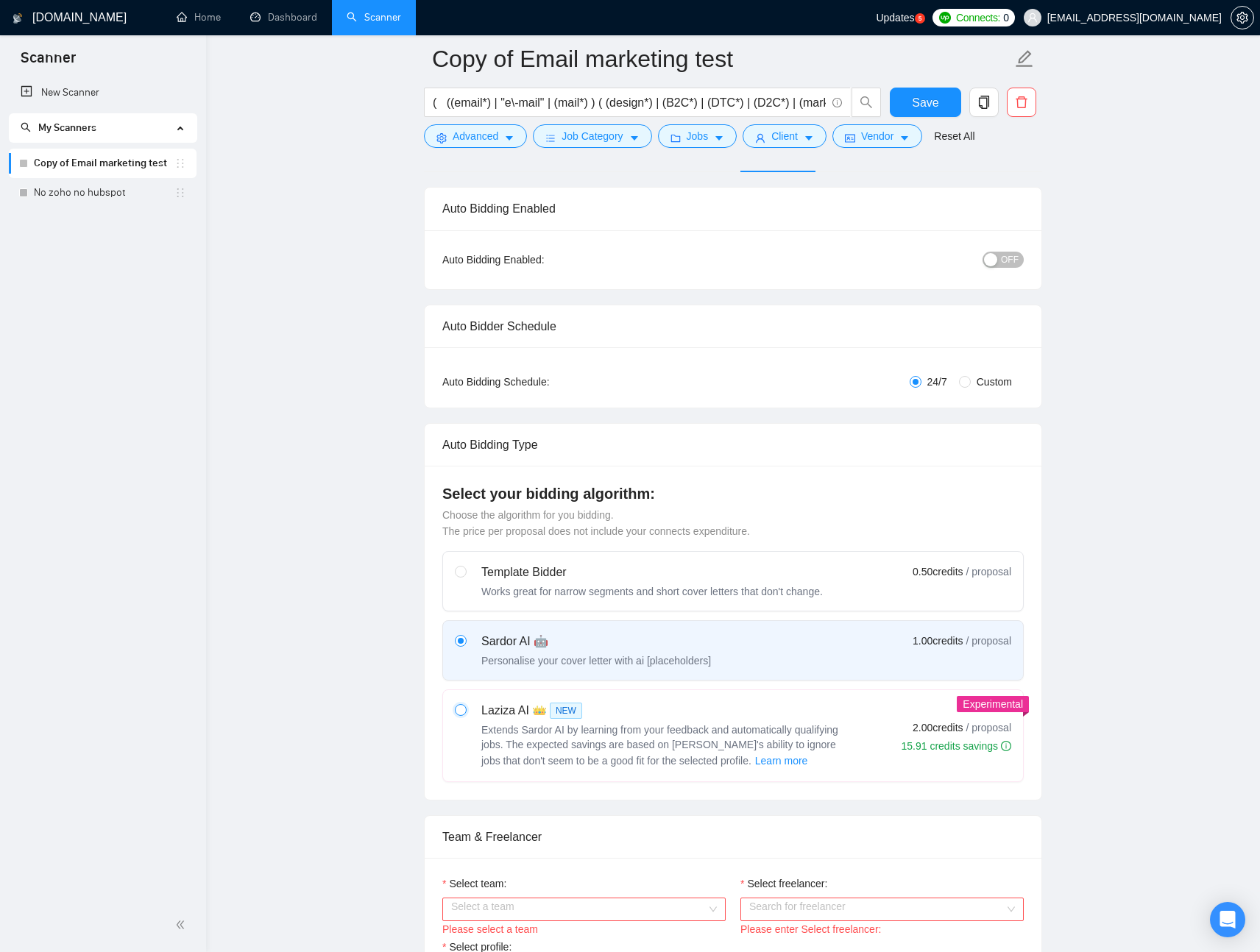radio on "true" 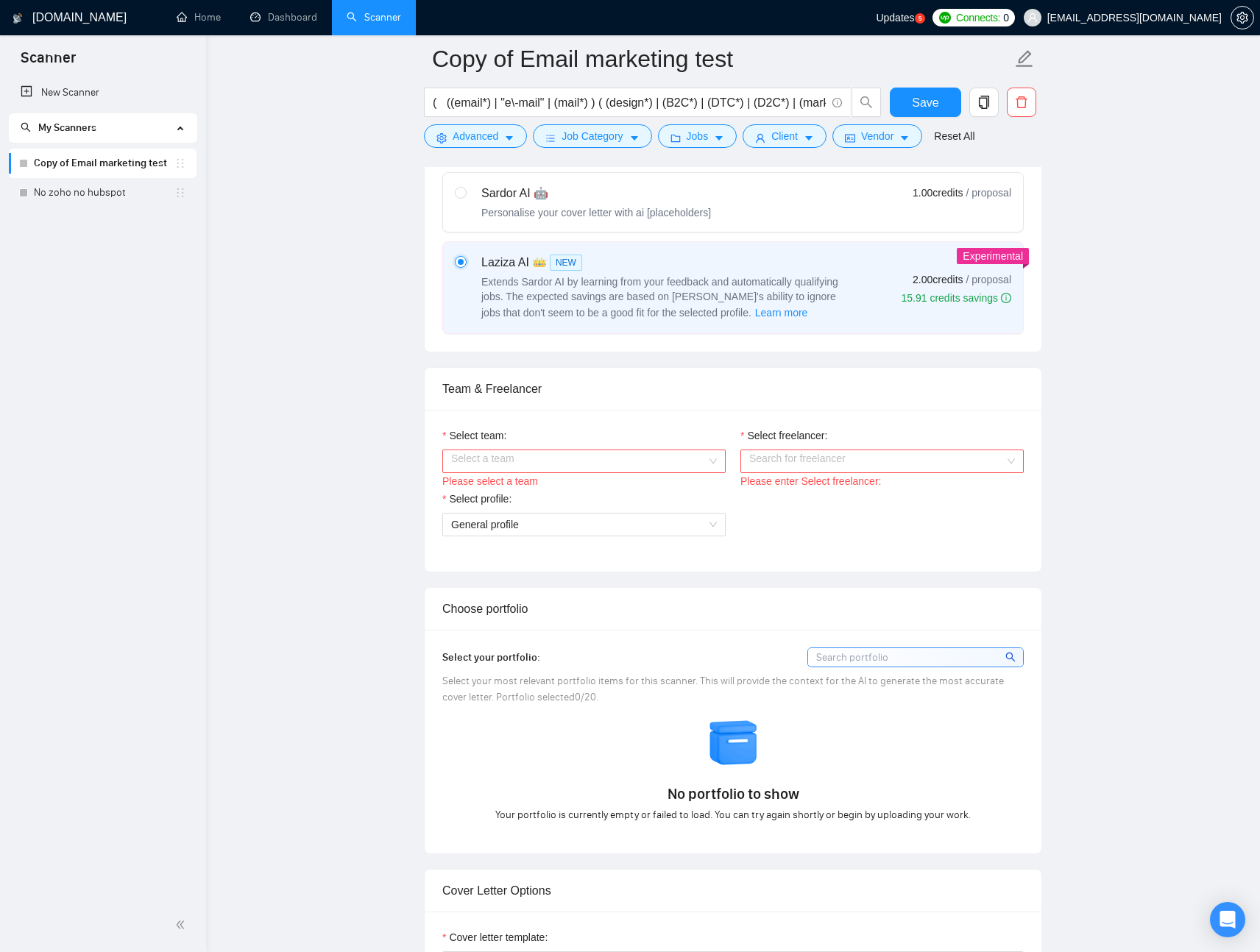 scroll, scrollTop: 470, scrollLeft: 0, axis: vertical 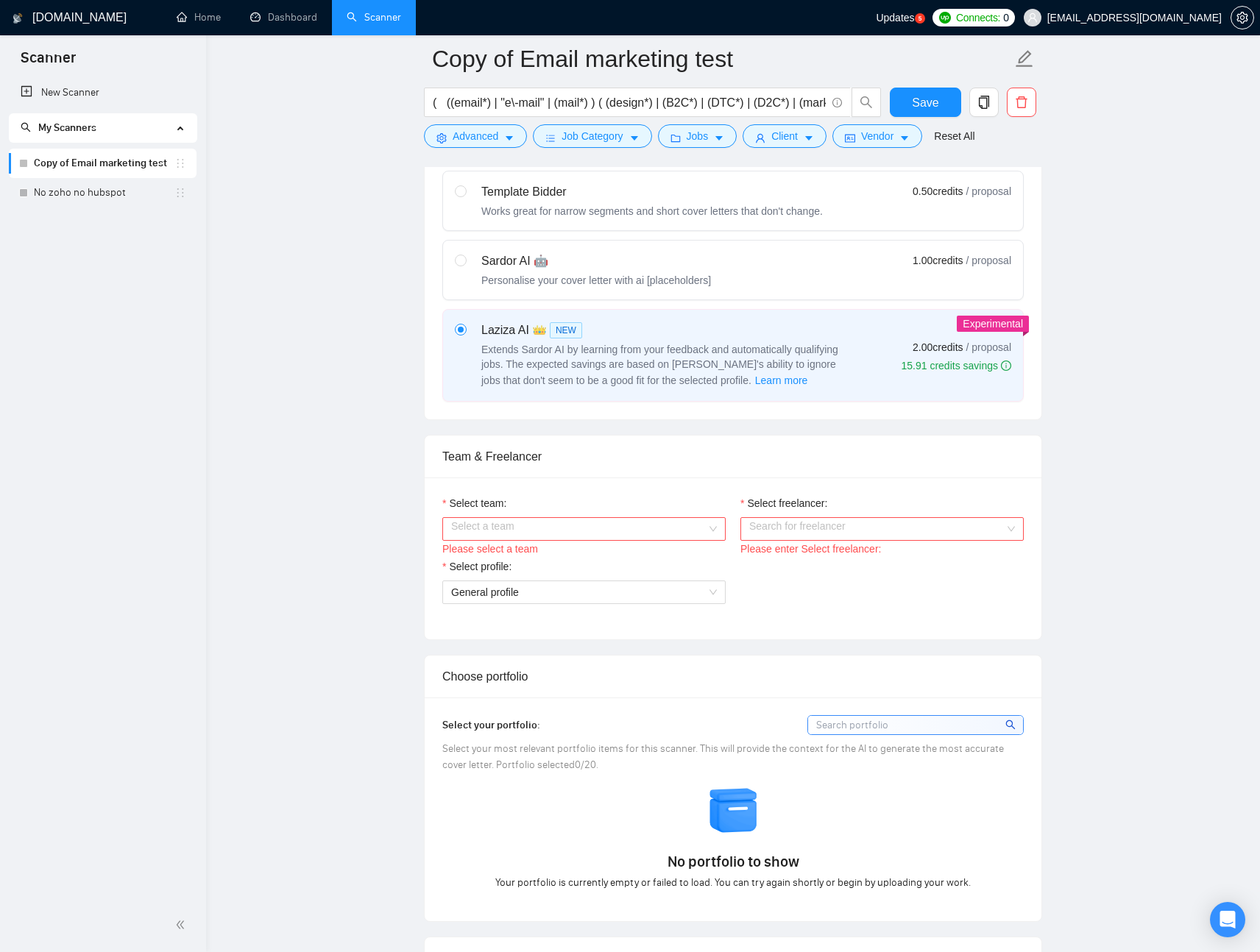 click at bounding box center [461, 270] 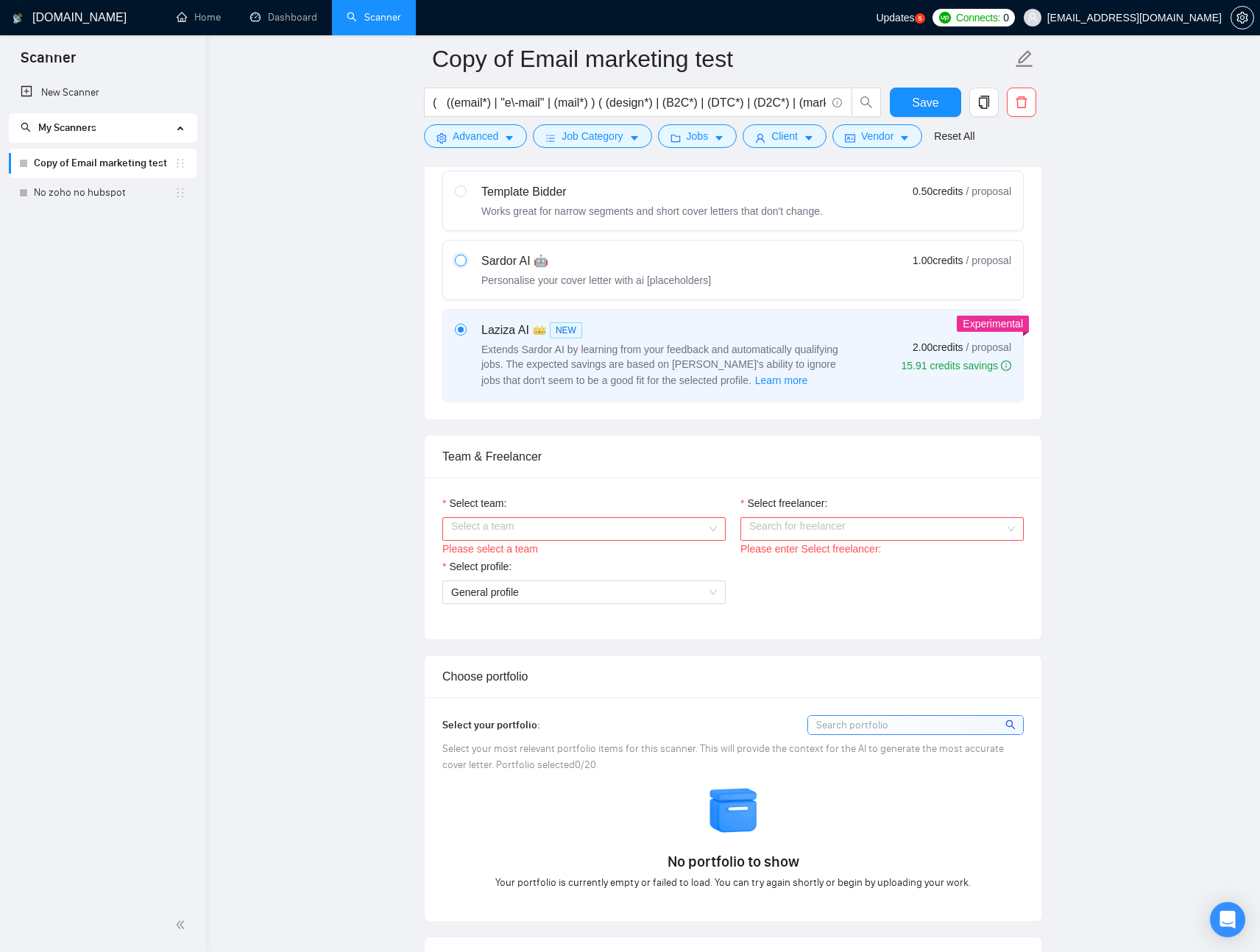 click at bounding box center [460, 260] 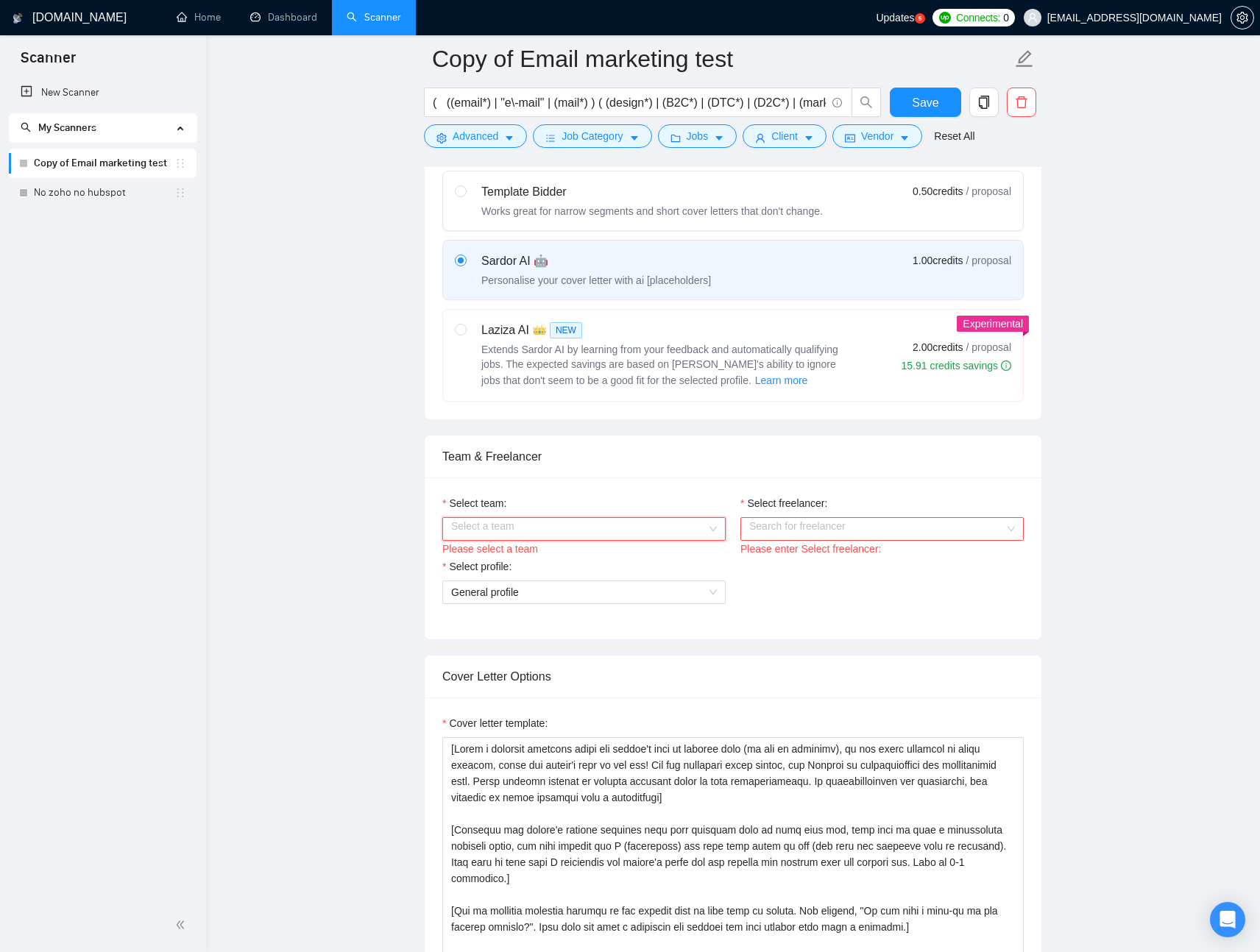 click on "Select team:" at bounding box center (578, 529) 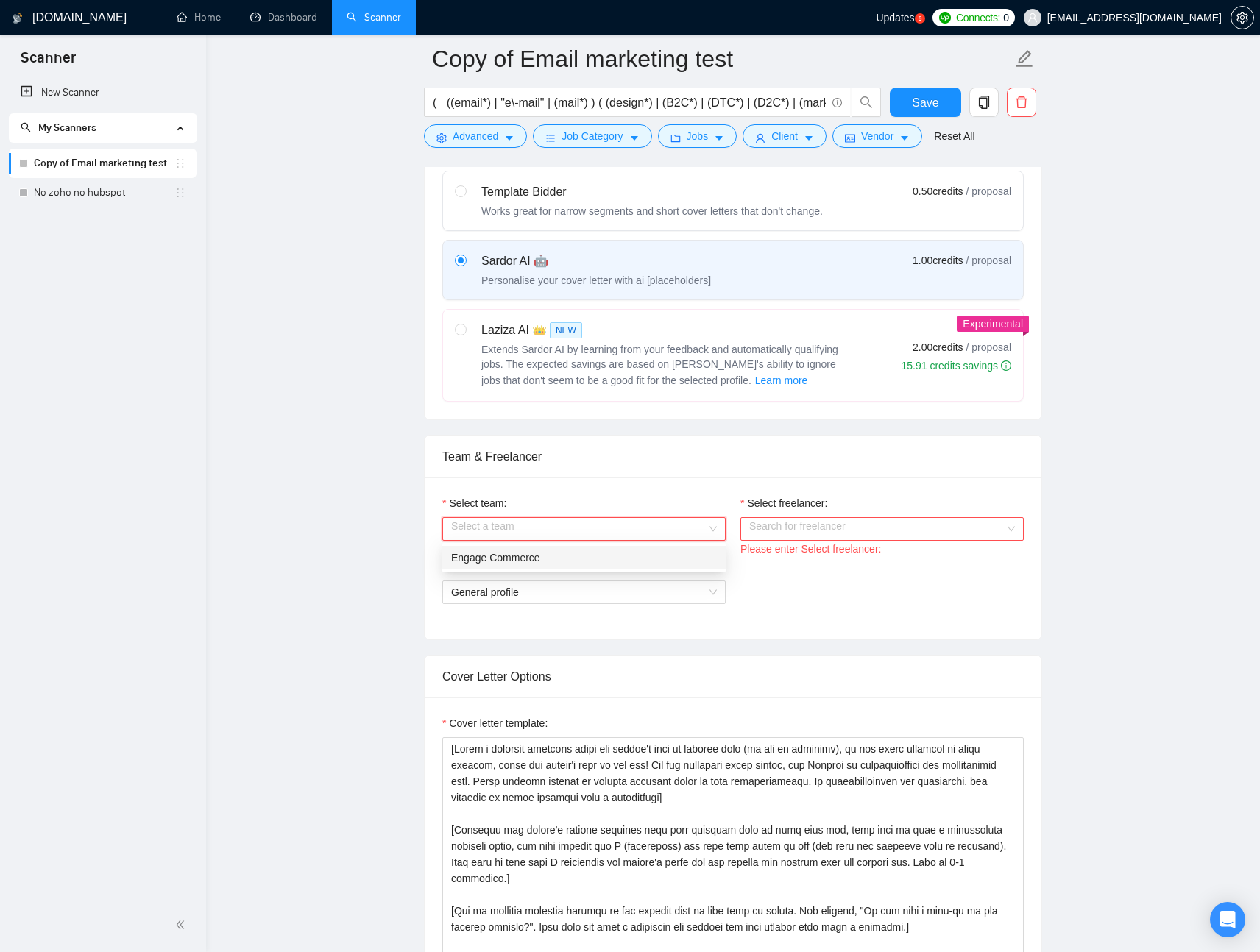 click on "Engage Commerce" at bounding box center [584, 558] 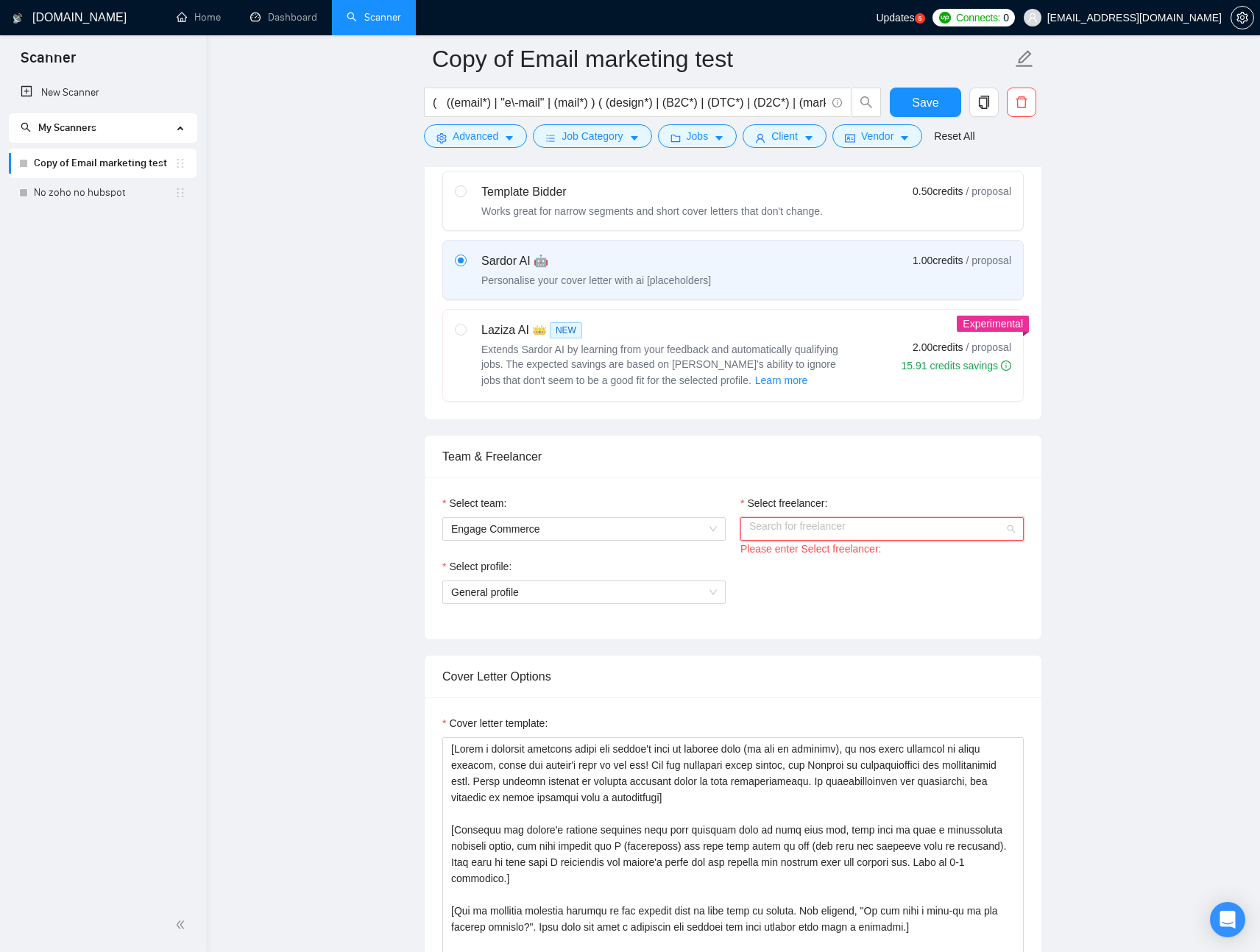 click on "Select freelancer:" at bounding box center (877, 529) 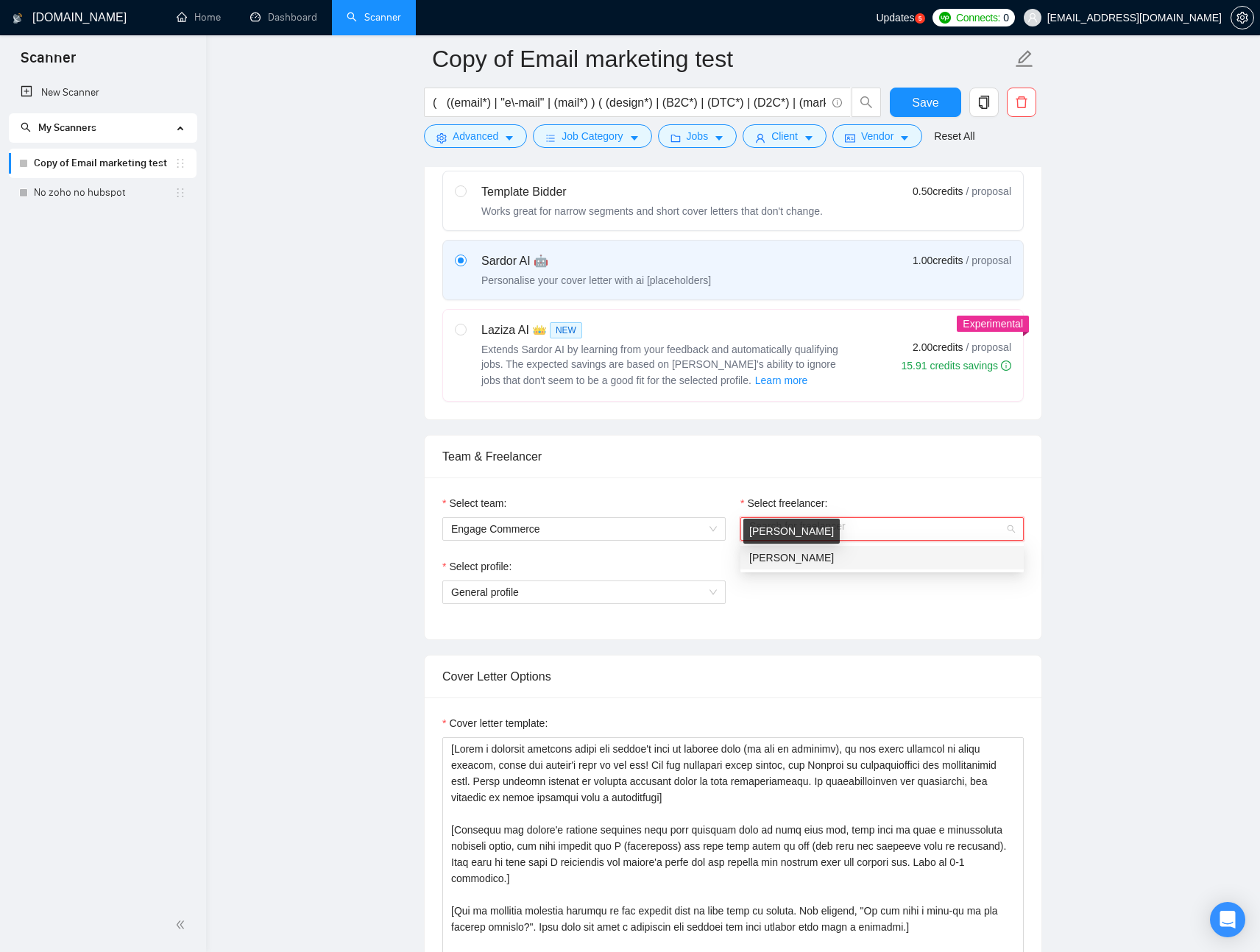click on "[PERSON_NAME]" at bounding box center (791, 558) 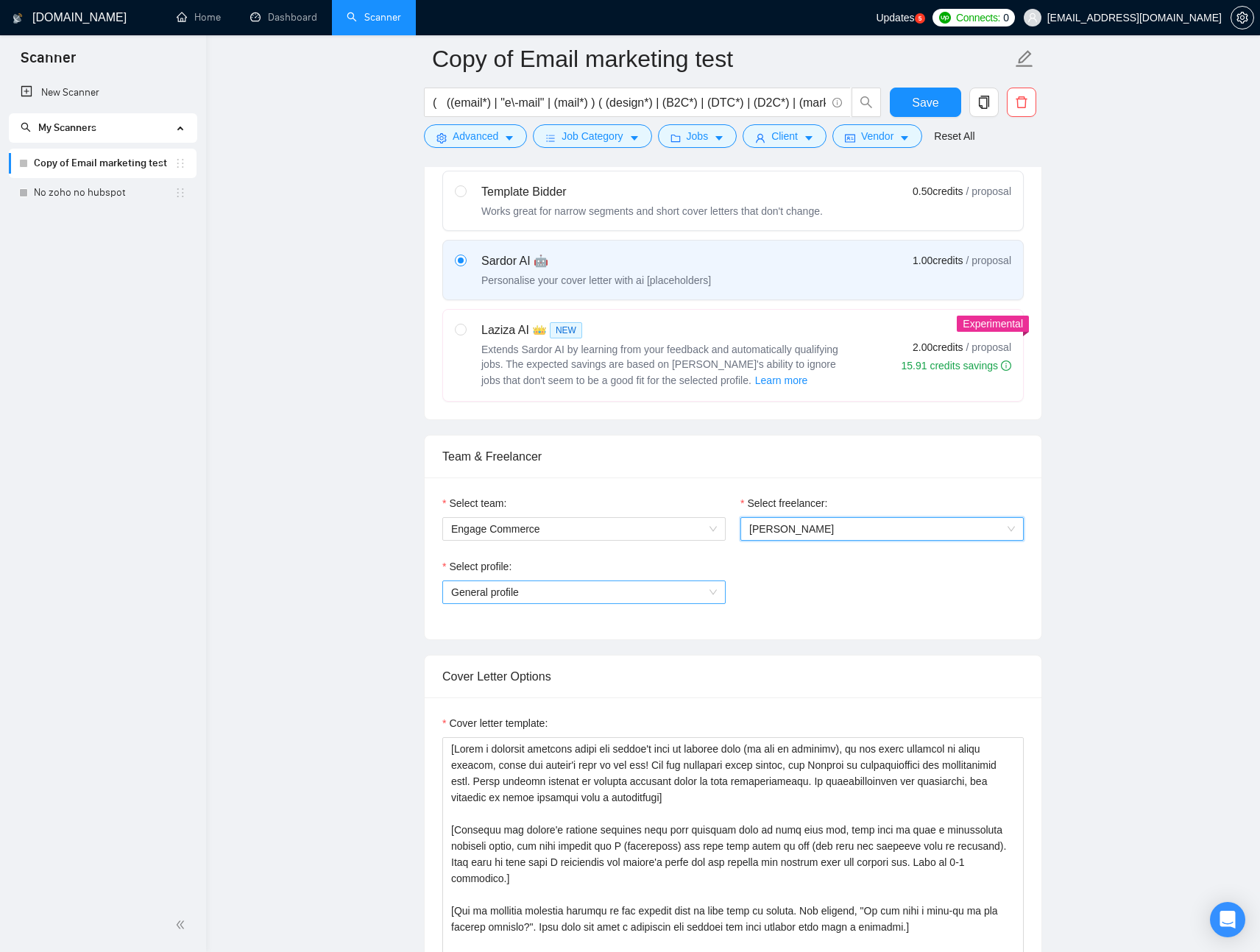 click on "General profile" at bounding box center (584, 592) 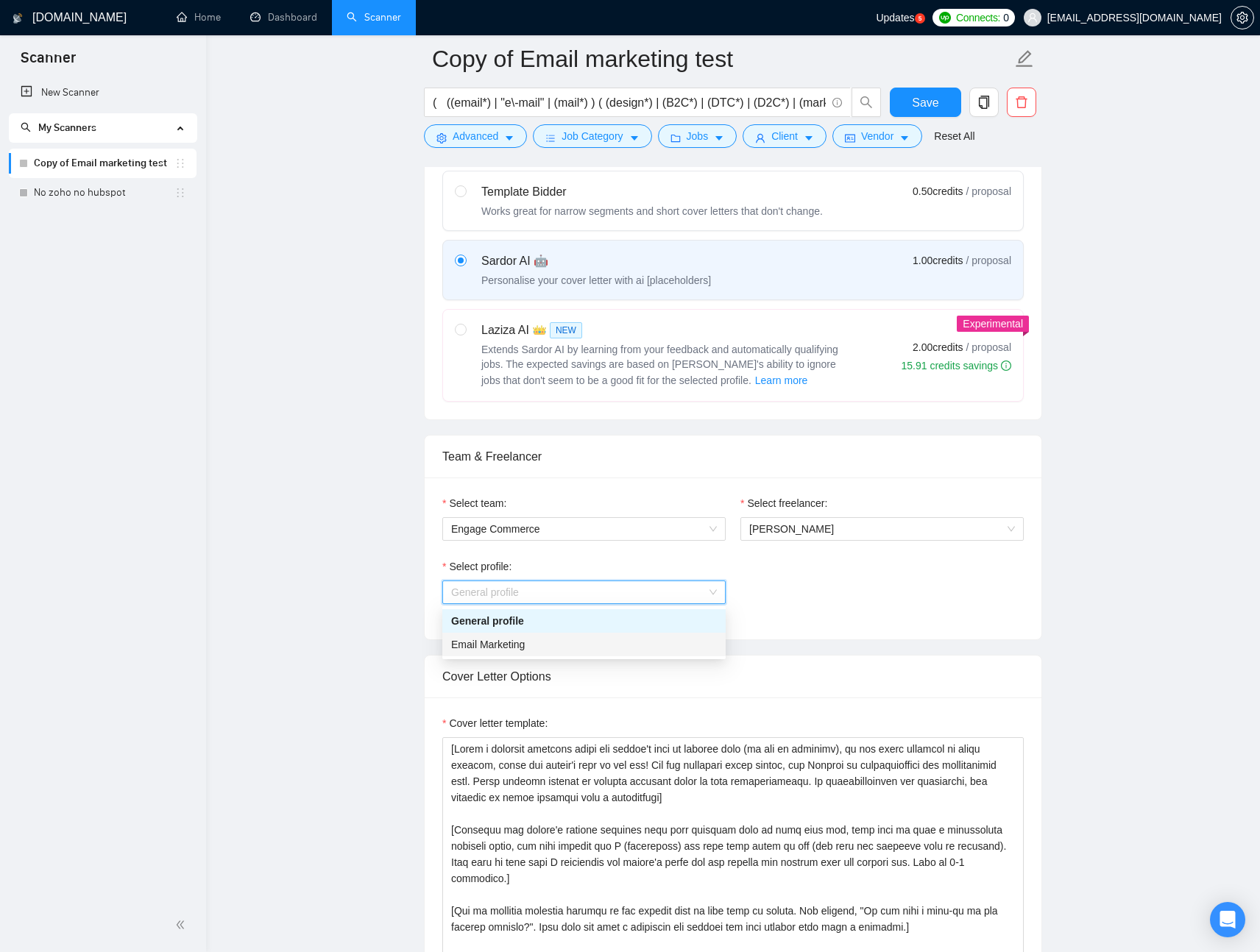 click on "Email Marketing" at bounding box center [584, 644] 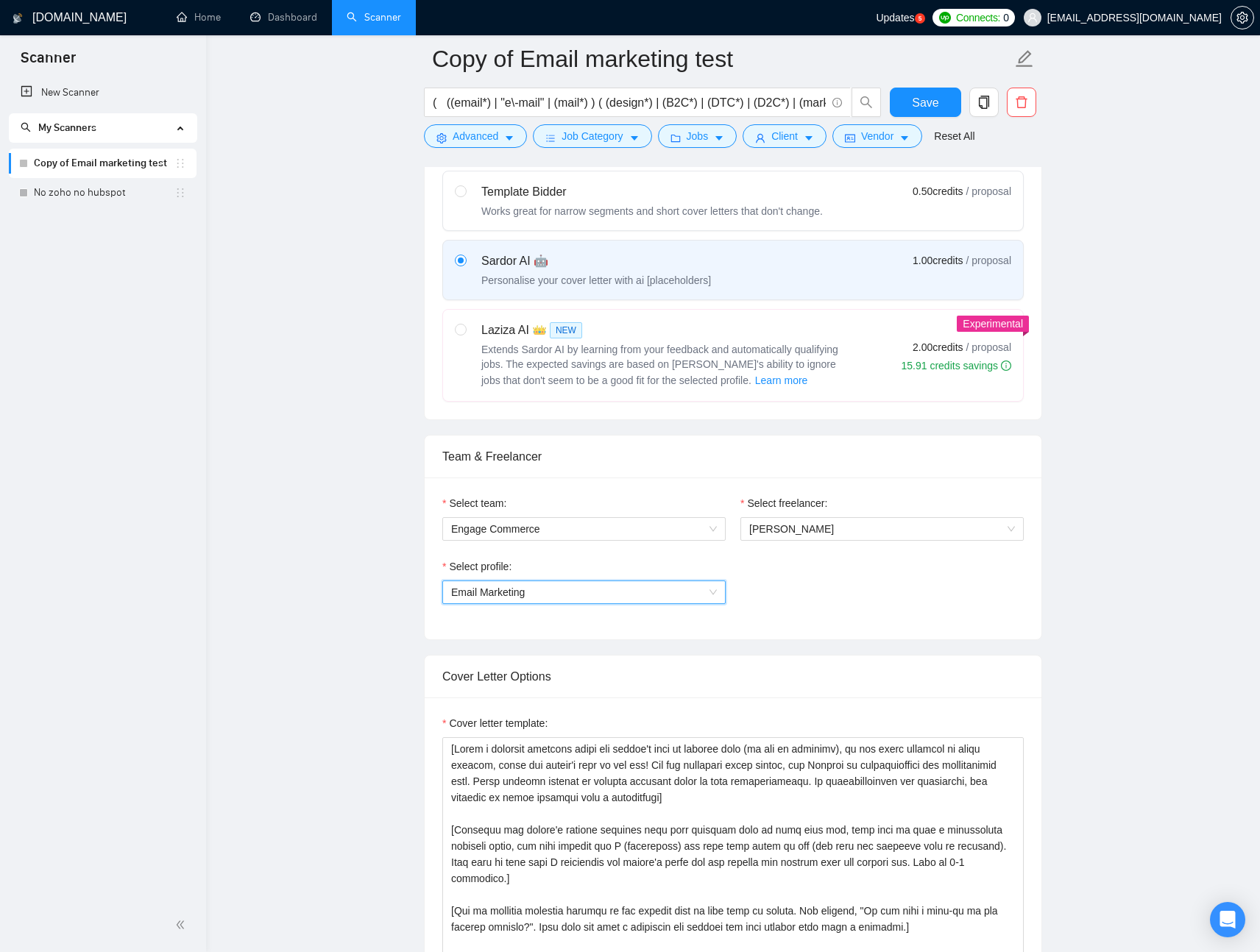 click on "Select profile: 1110580753946103808 Email Marketing" at bounding box center [733, 590] 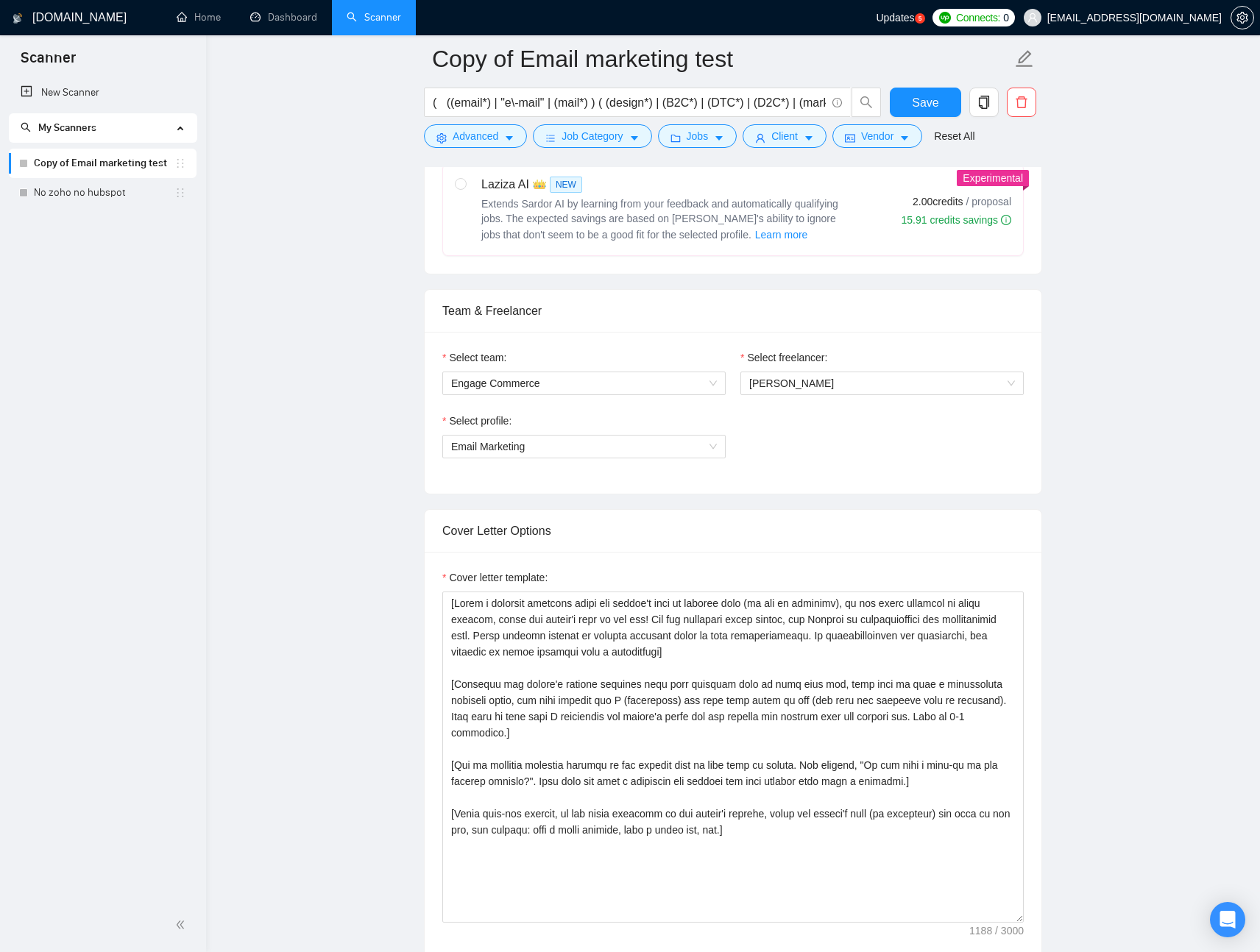 scroll, scrollTop: 619, scrollLeft: 0, axis: vertical 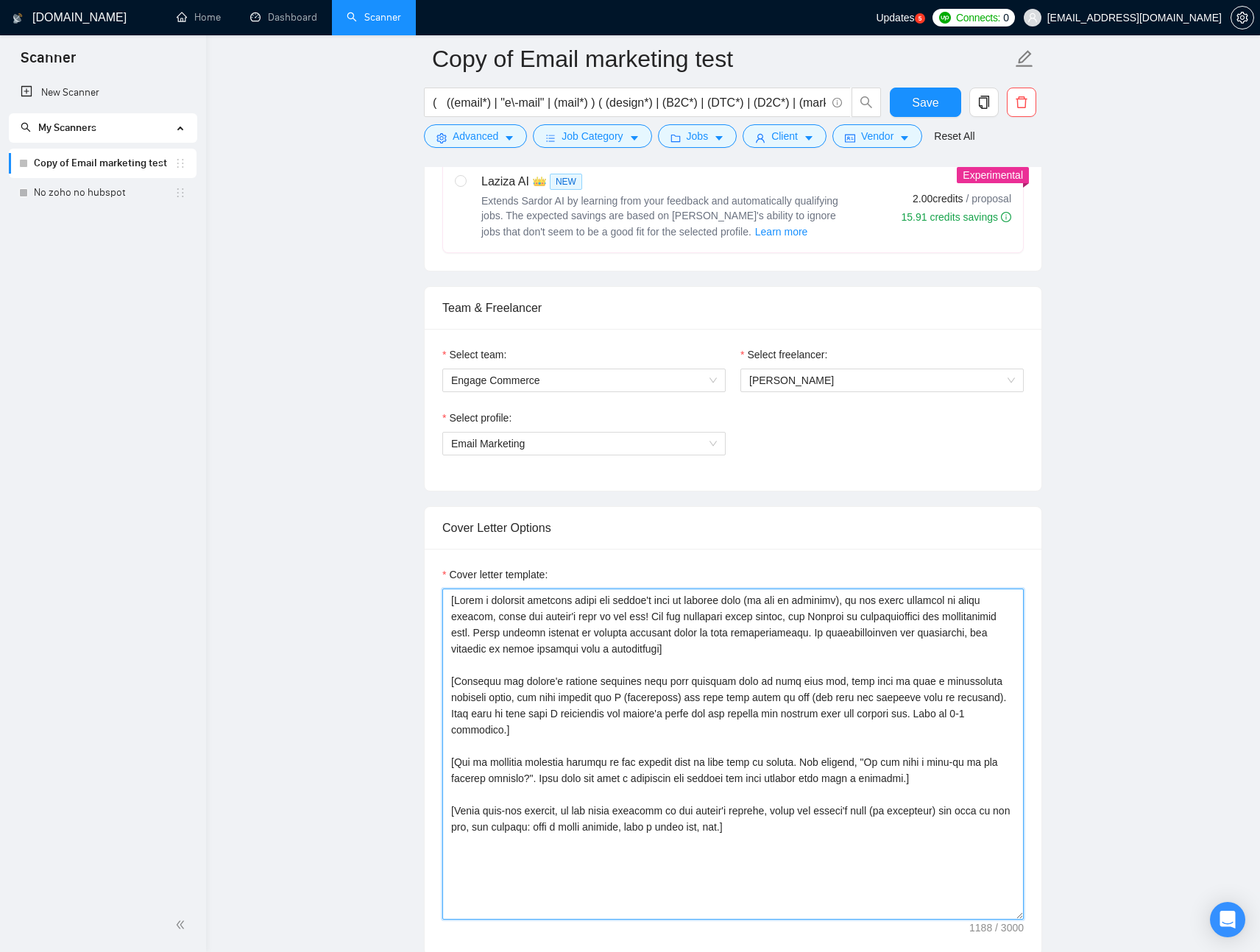 click on "Cover letter template:" at bounding box center [733, 754] 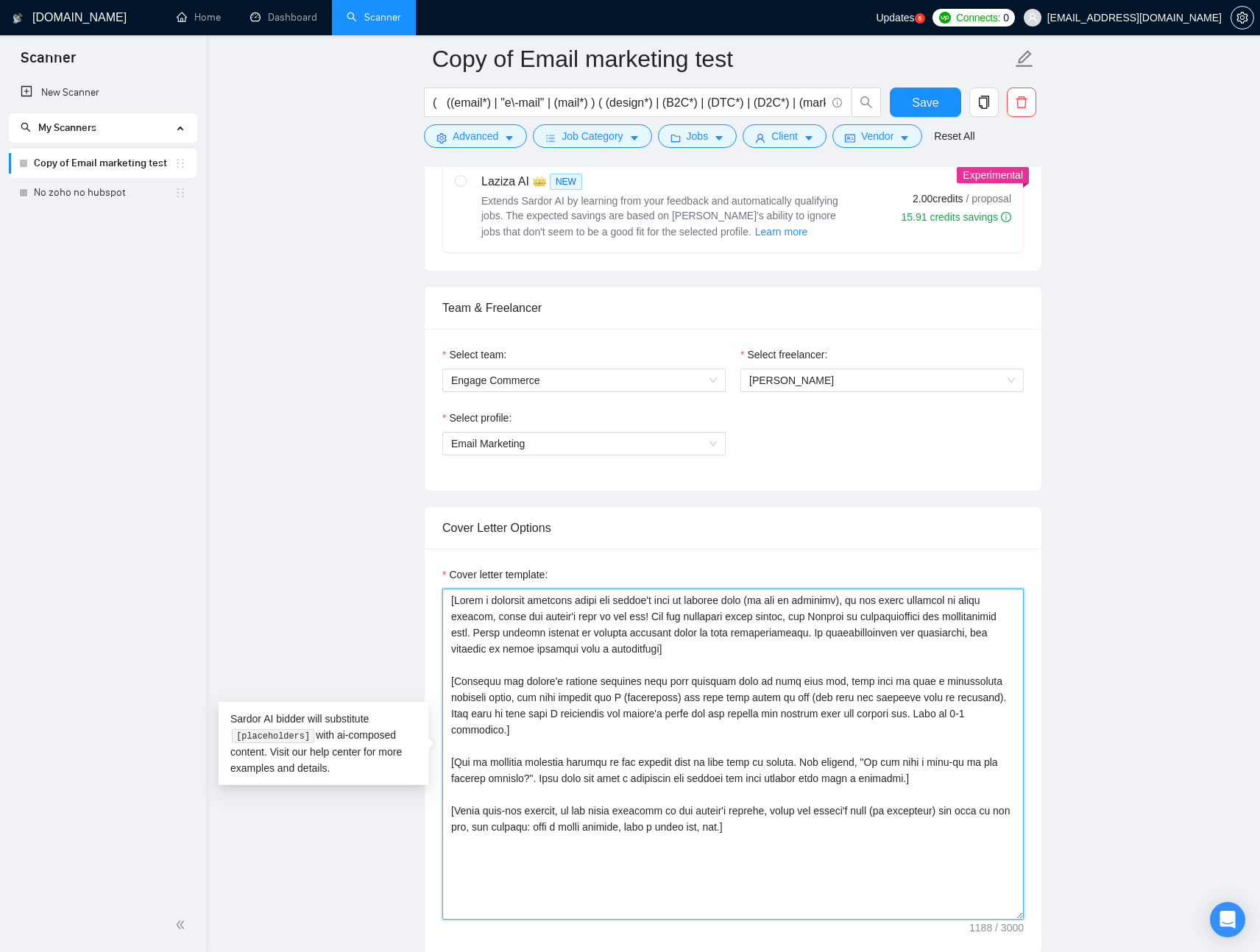 click on "Cover letter template:" at bounding box center [733, 754] 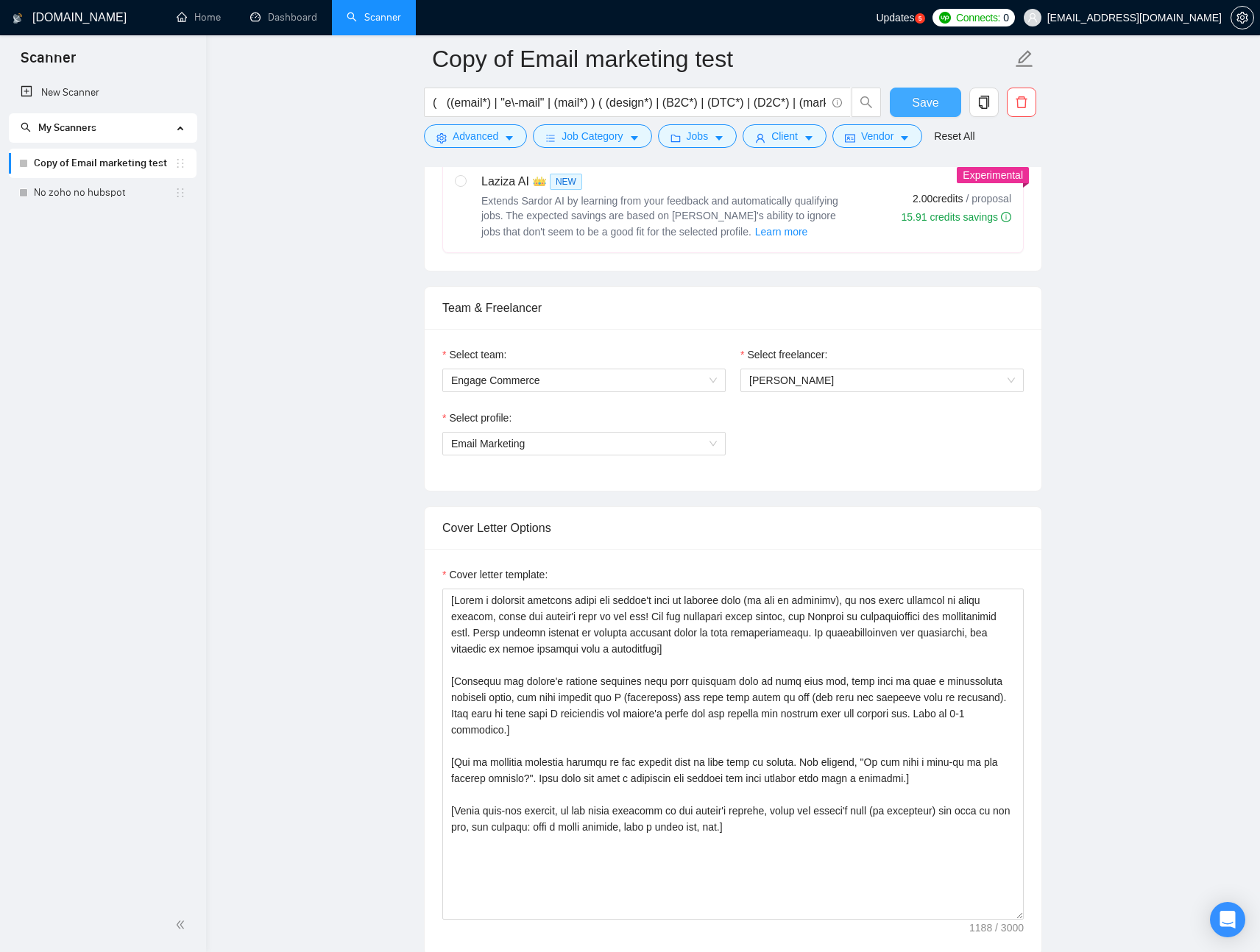 click on "Save" at bounding box center (925, 102) 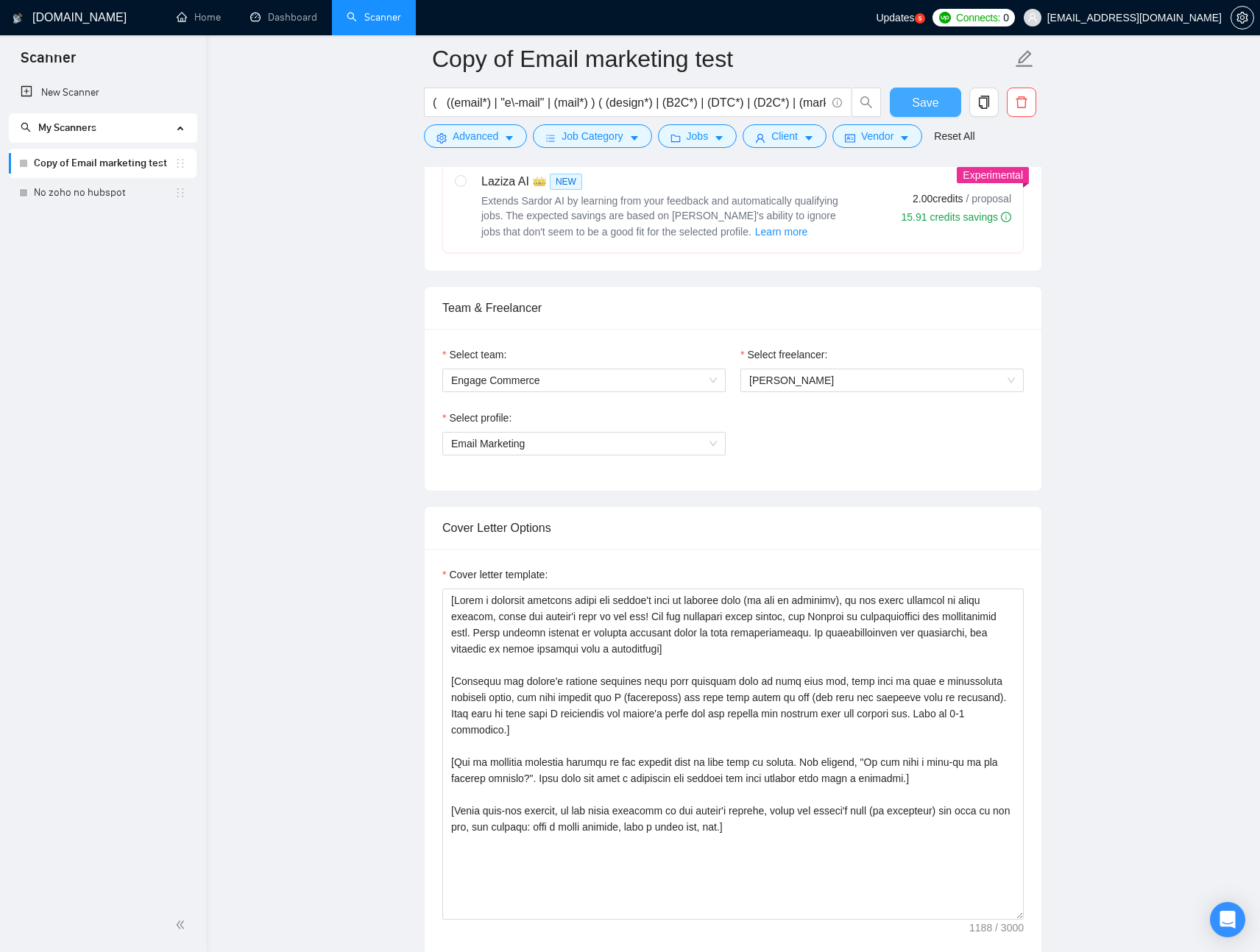 type 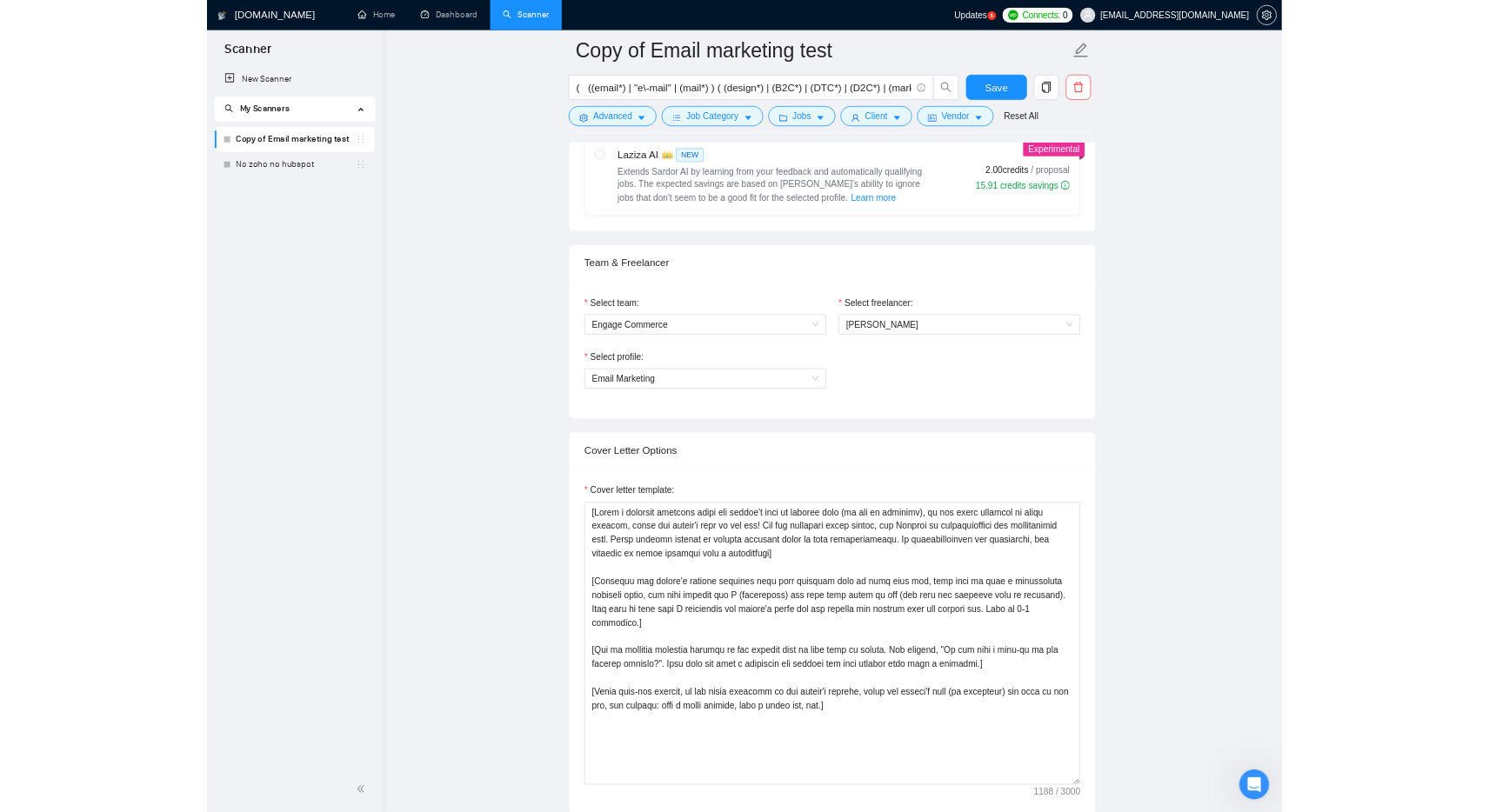 scroll, scrollTop: 0, scrollLeft: 0, axis: both 